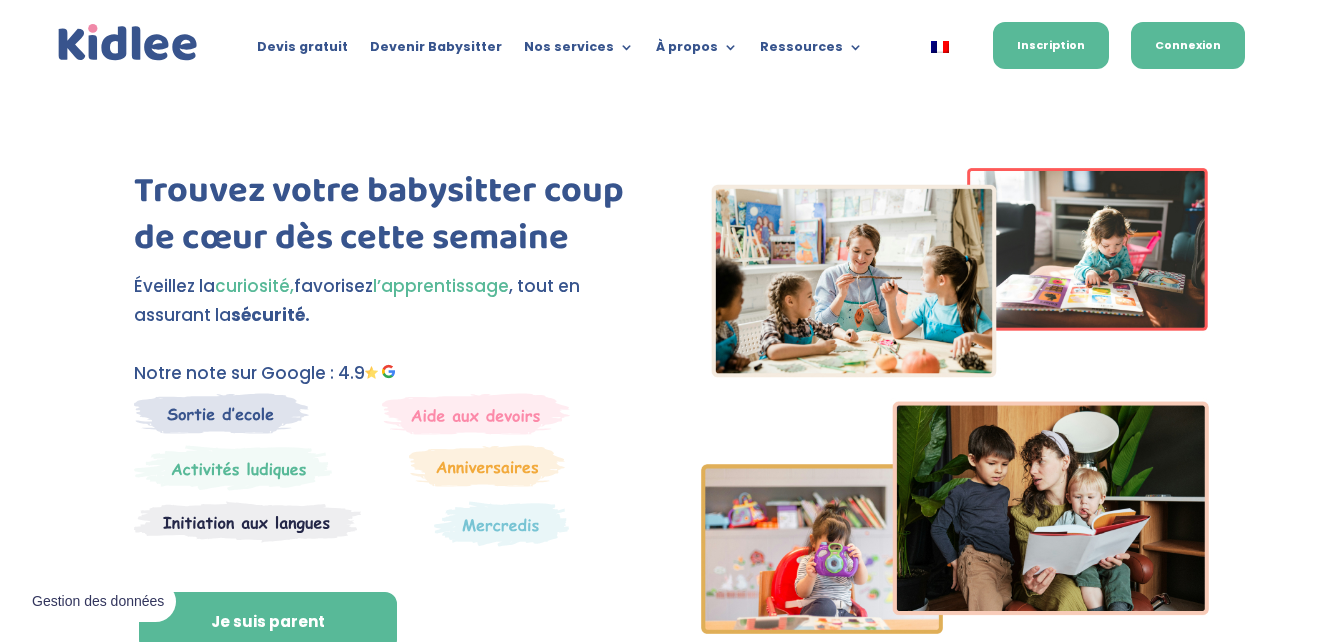 scroll, scrollTop: 0, scrollLeft: 0, axis: both 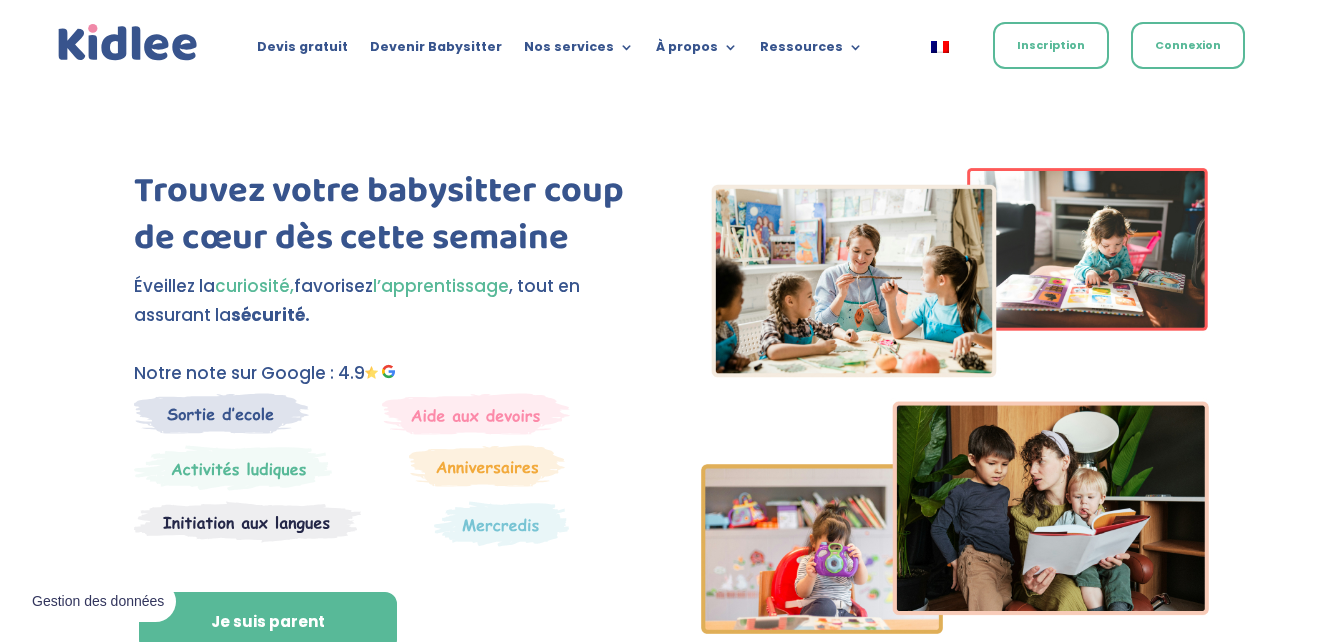 click on "Inscription" at bounding box center (1051, 45) 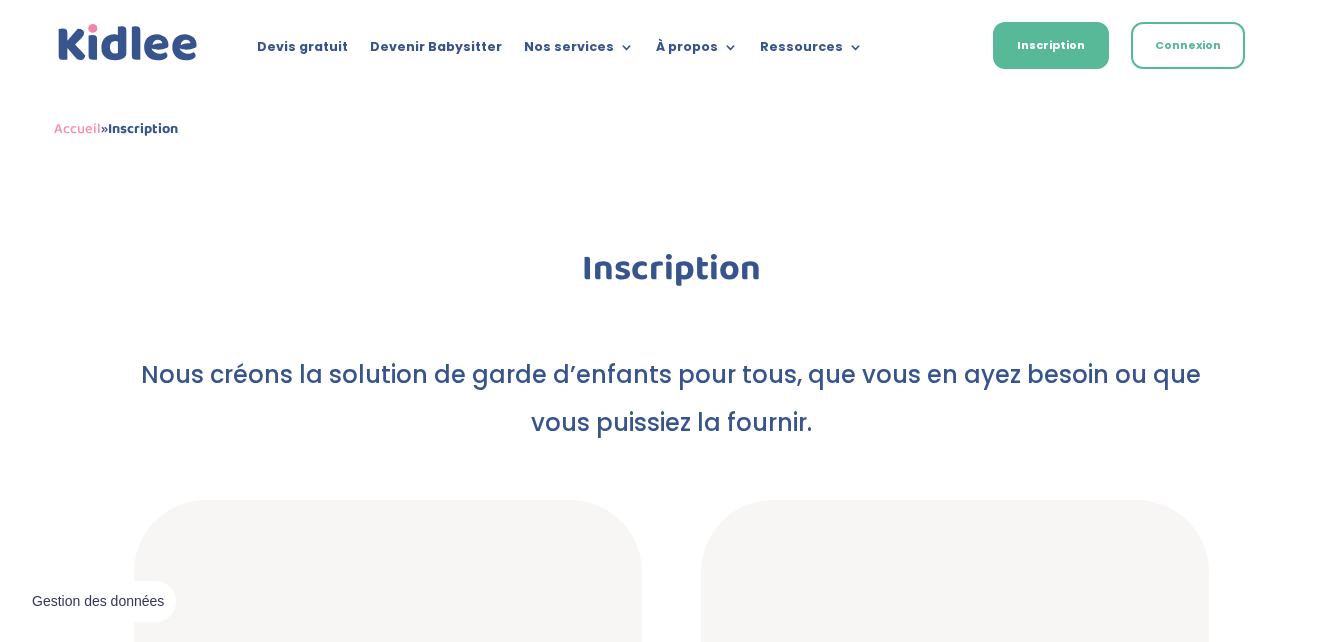 scroll, scrollTop: 187, scrollLeft: 0, axis: vertical 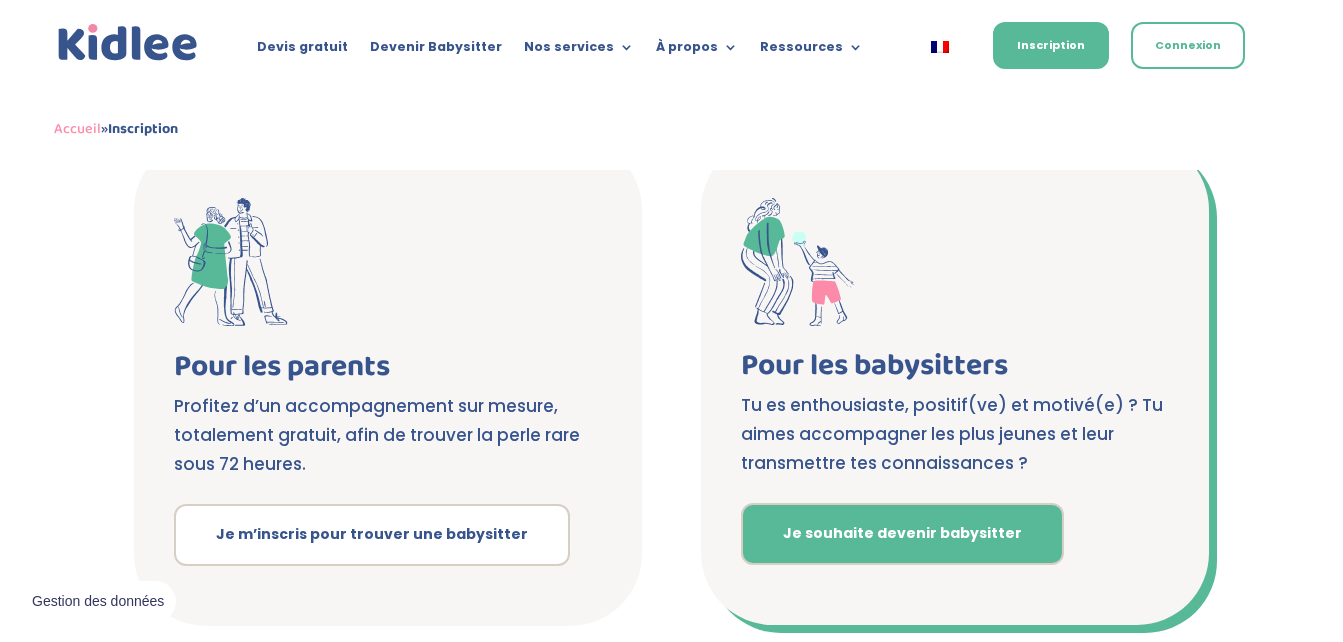 click on "Je souhaite devenir babysitter" at bounding box center (902, 534) 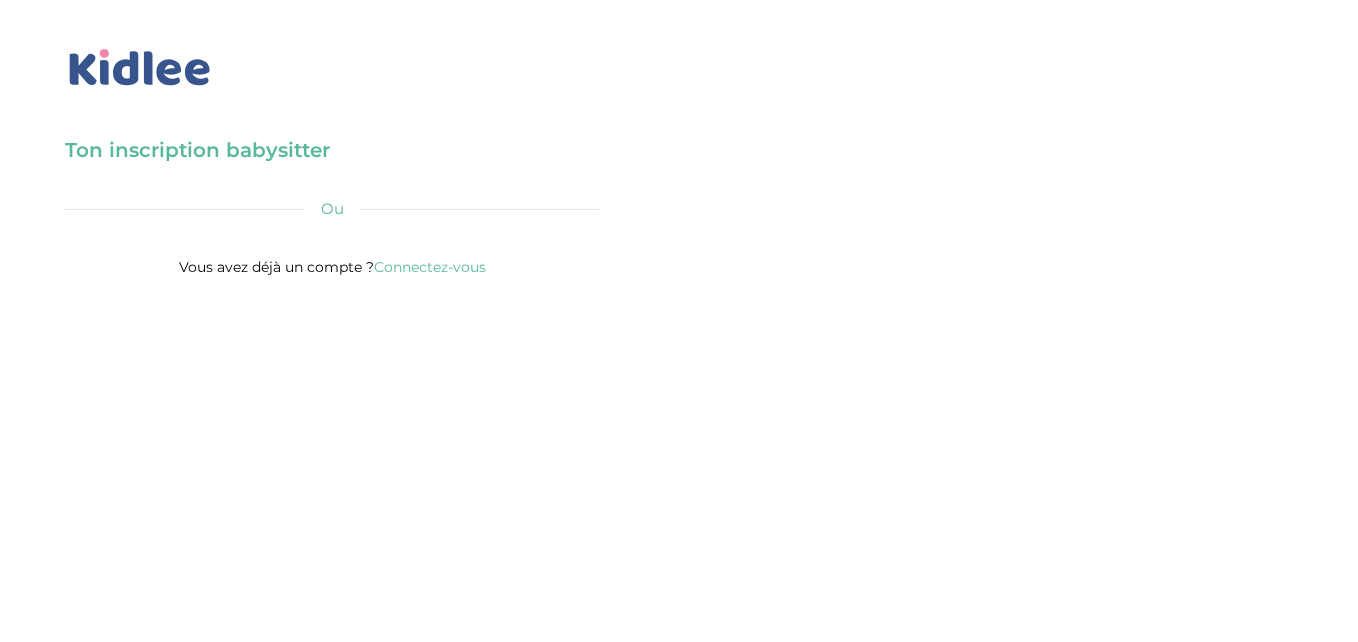 scroll, scrollTop: 0, scrollLeft: 0, axis: both 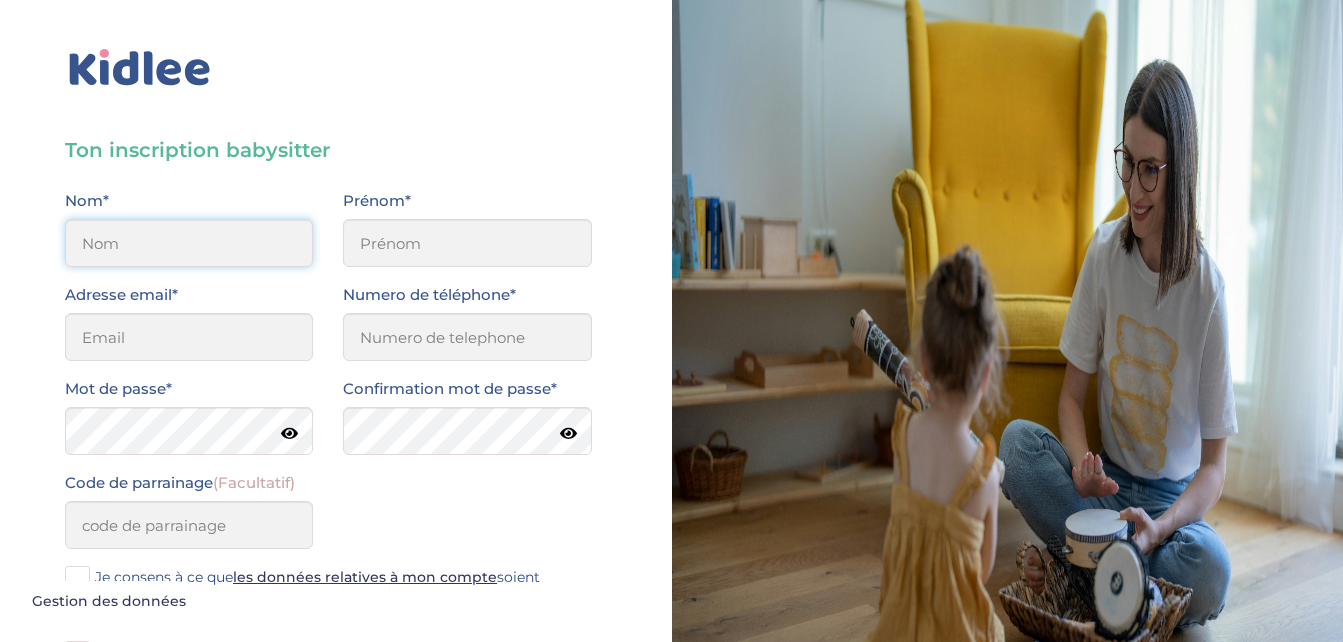 click at bounding box center [189, 243] 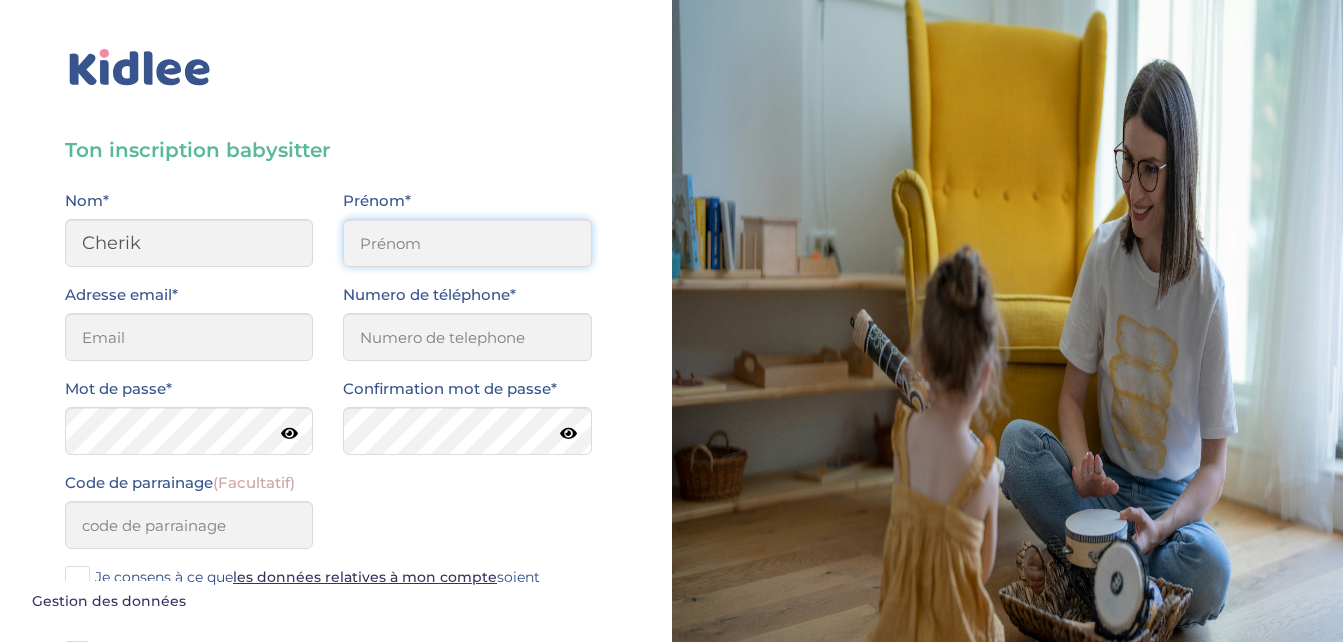type on "Yanis" 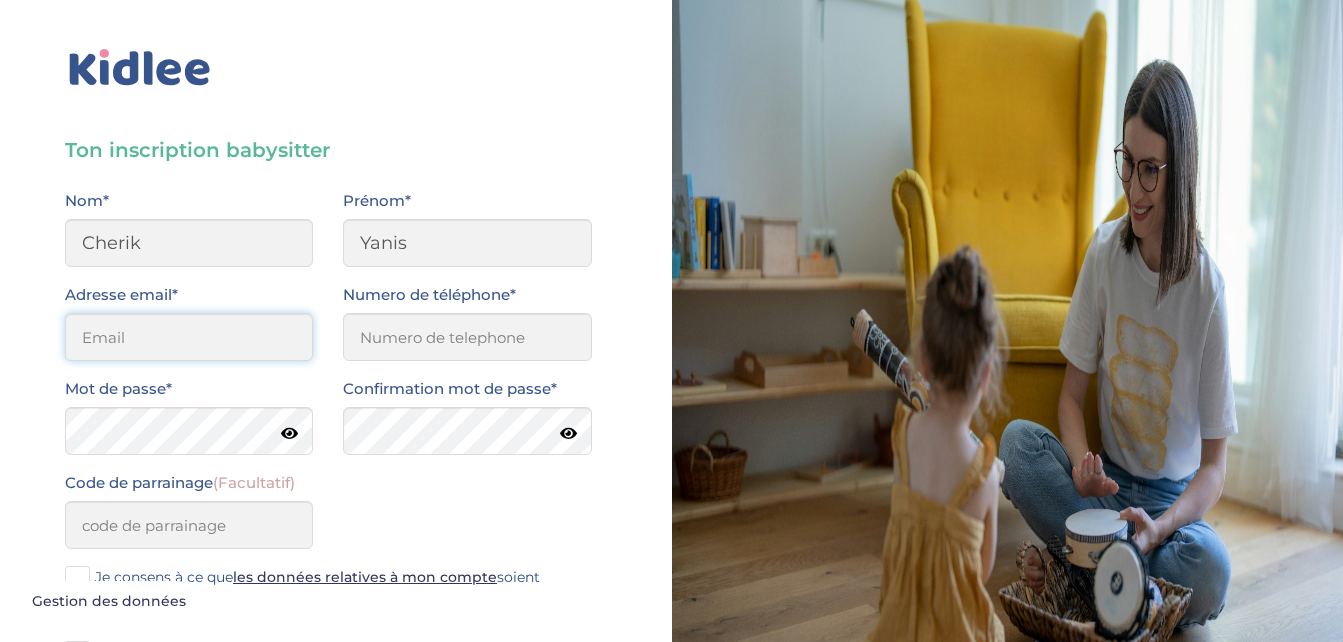 type on "yanis.cherik22@gmail.com" 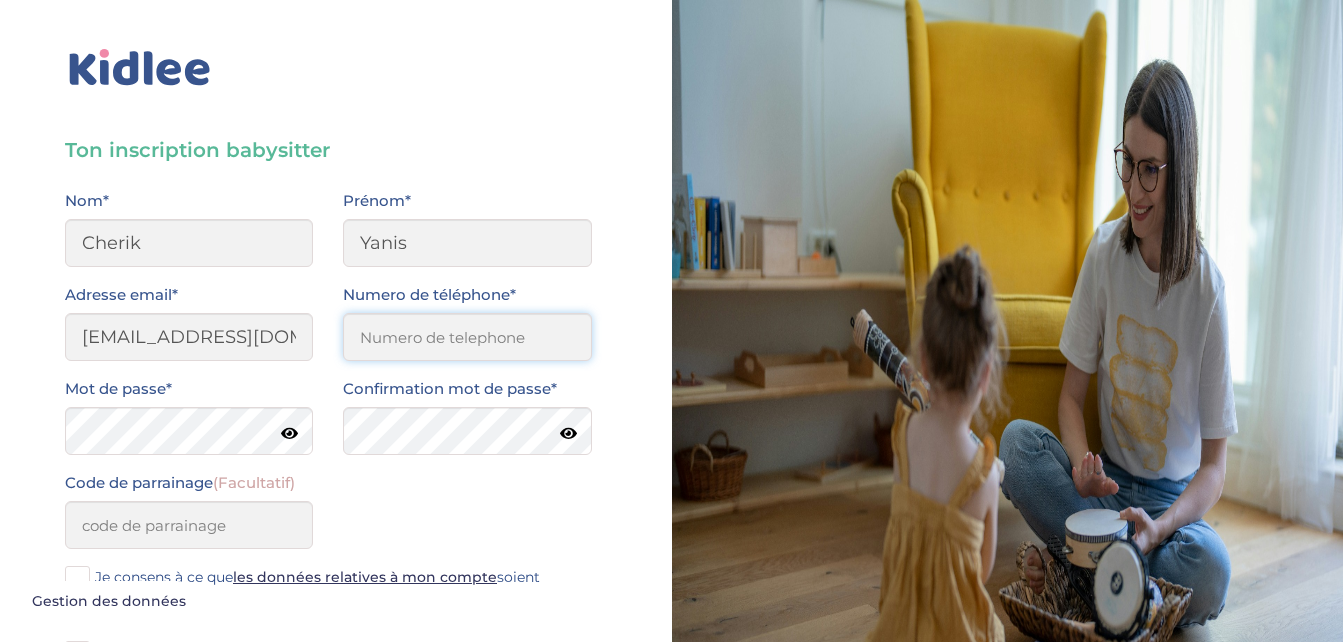 type on "0781146525" 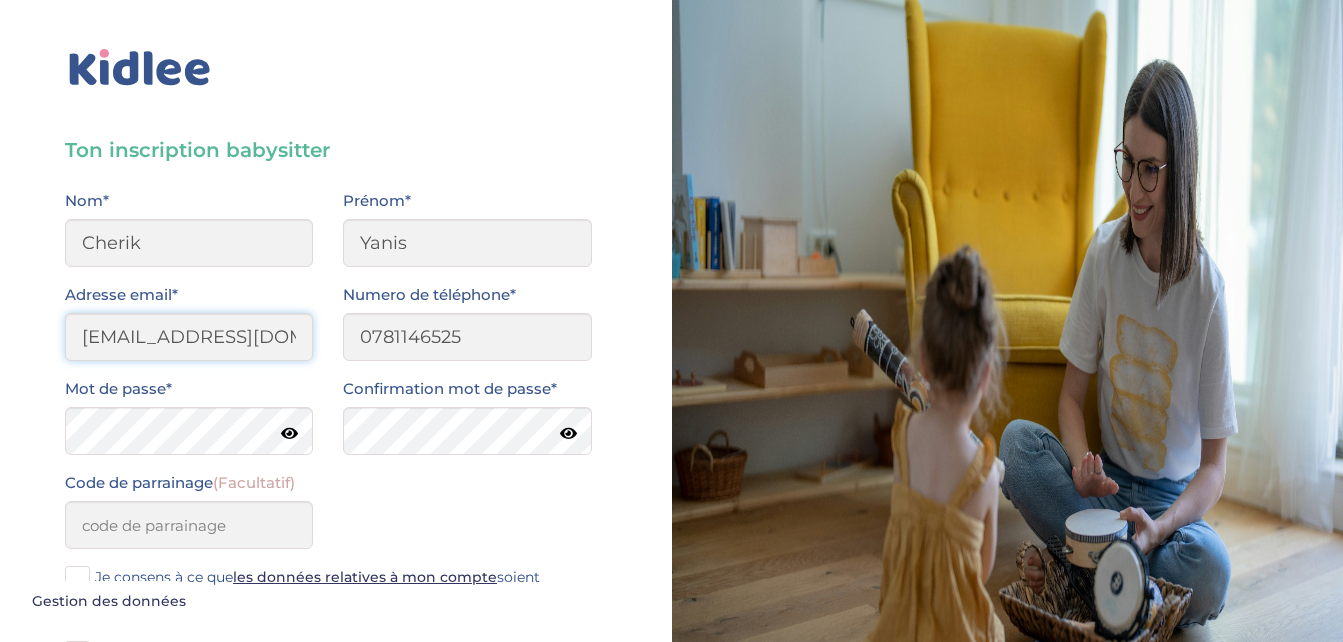 drag, startPoint x: 291, startPoint y: 332, endPoint x: 324, endPoint y: 353, distance: 39.115215 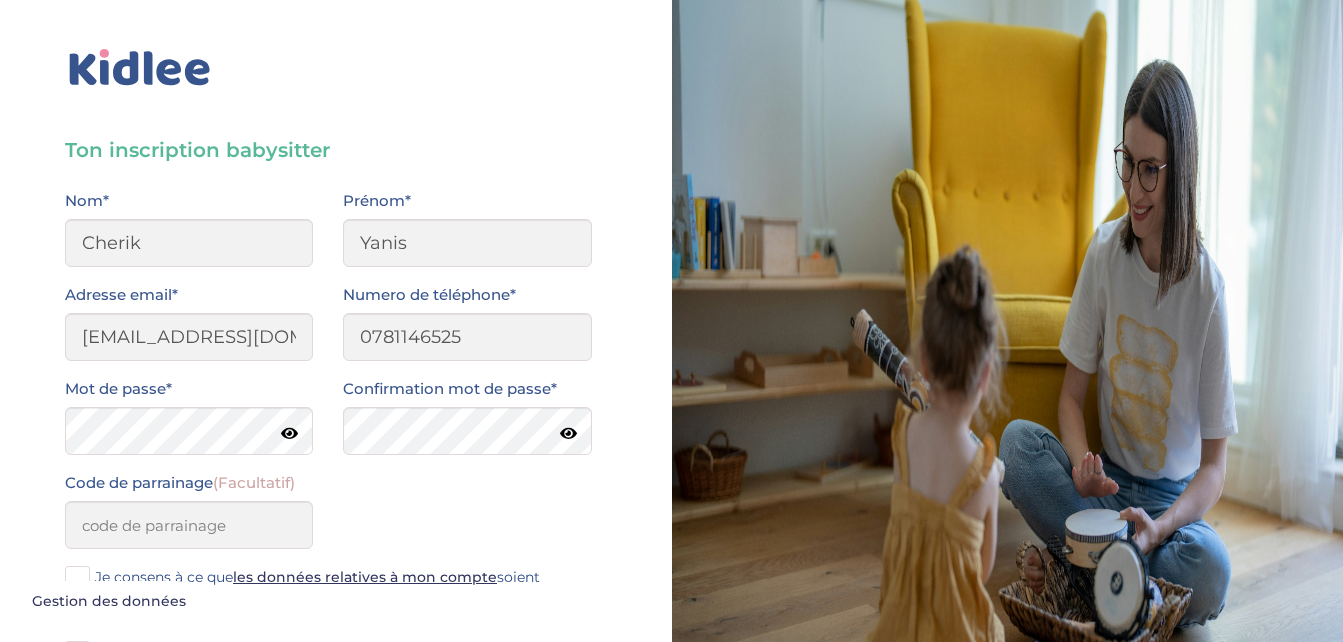 click on "Code de parrainage  (Facultatif)" at bounding box center (328, 517) 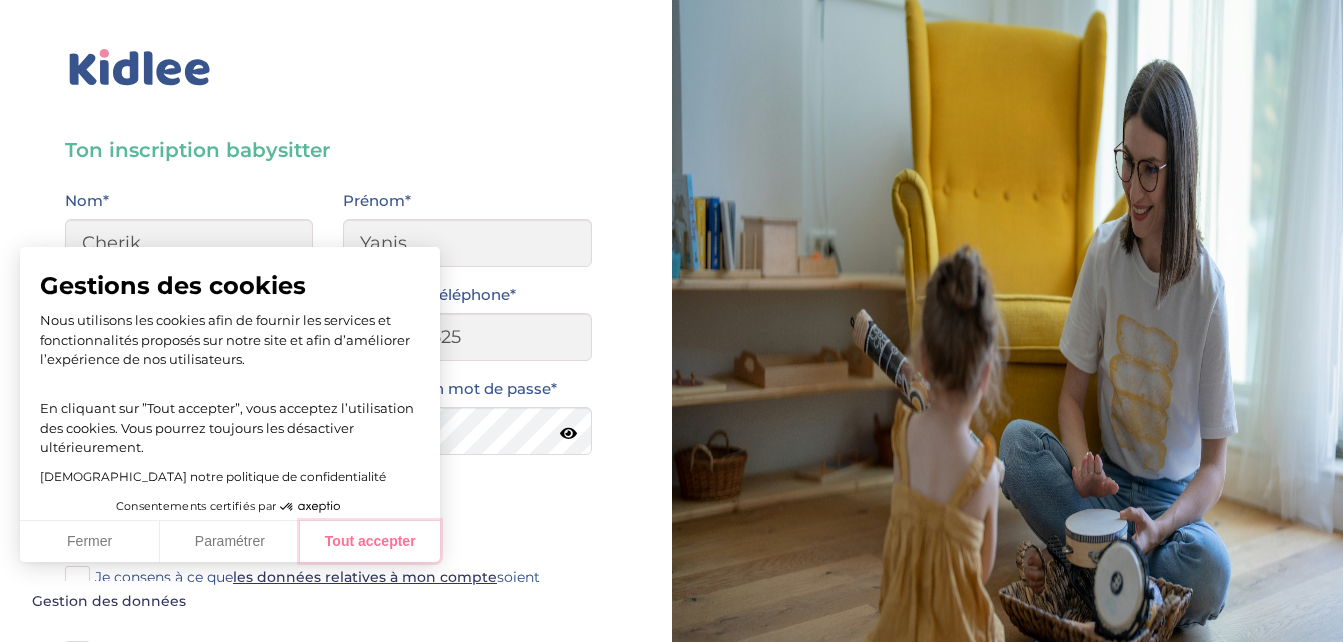click on "Tout accepter" at bounding box center [370, 542] 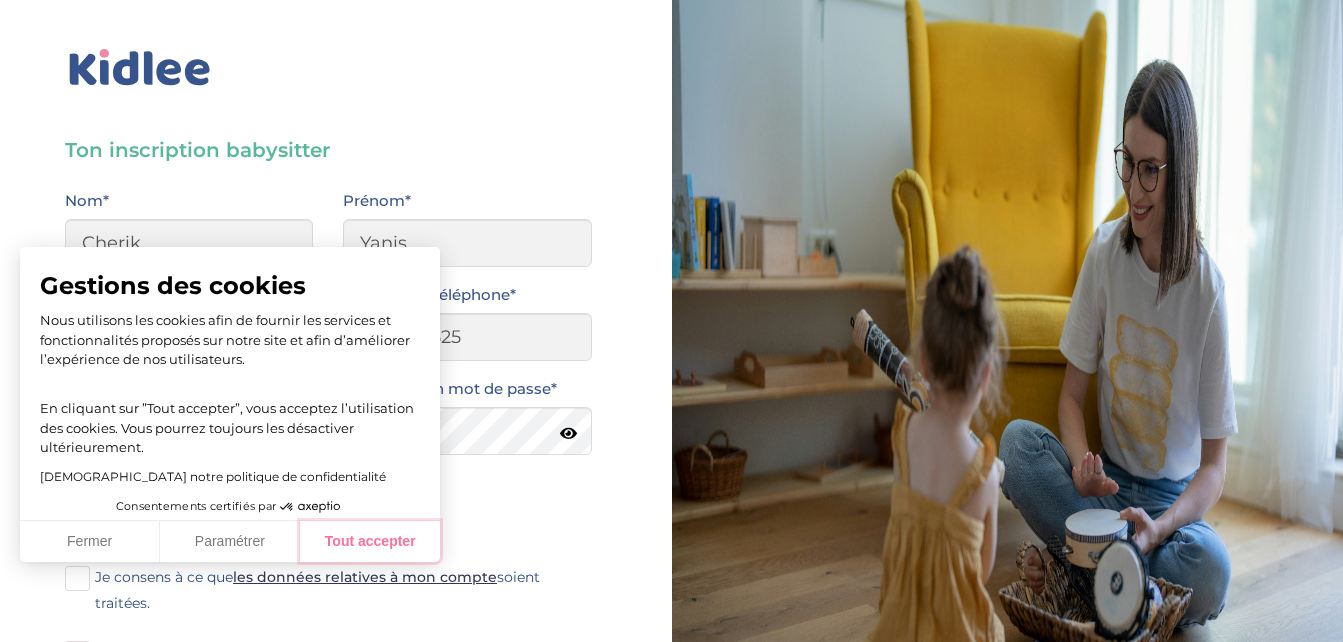 checkbox on "true" 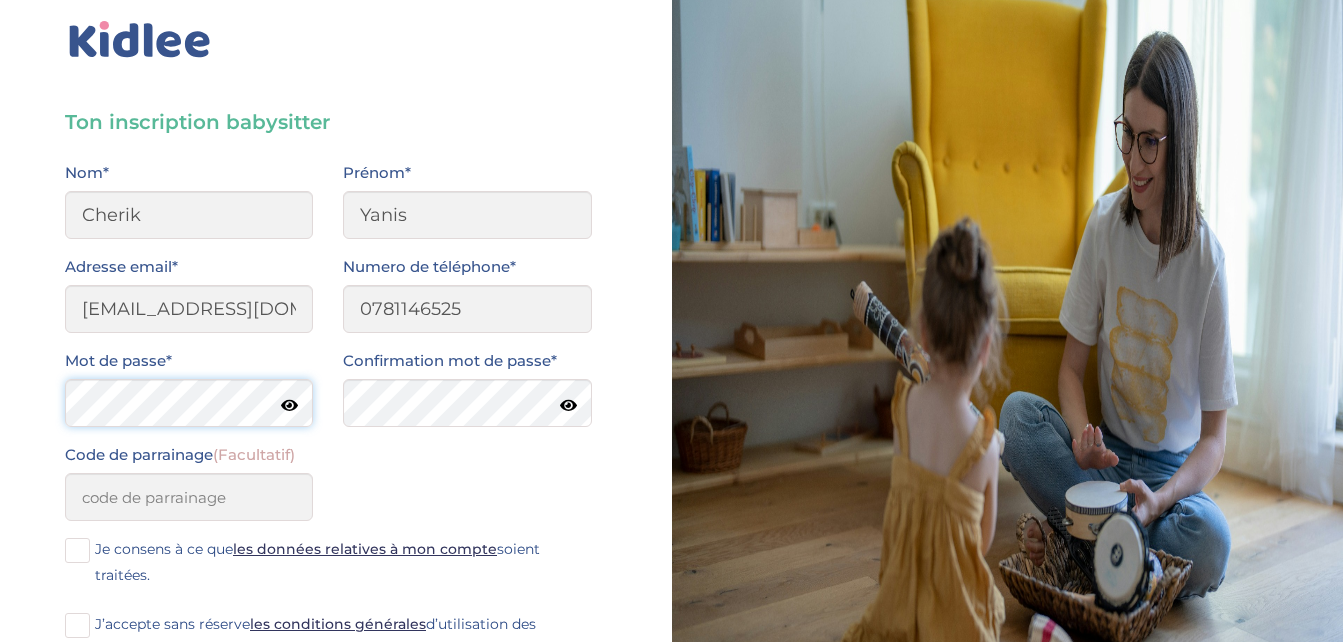 scroll, scrollTop: 0, scrollLeft: 0, axis: both 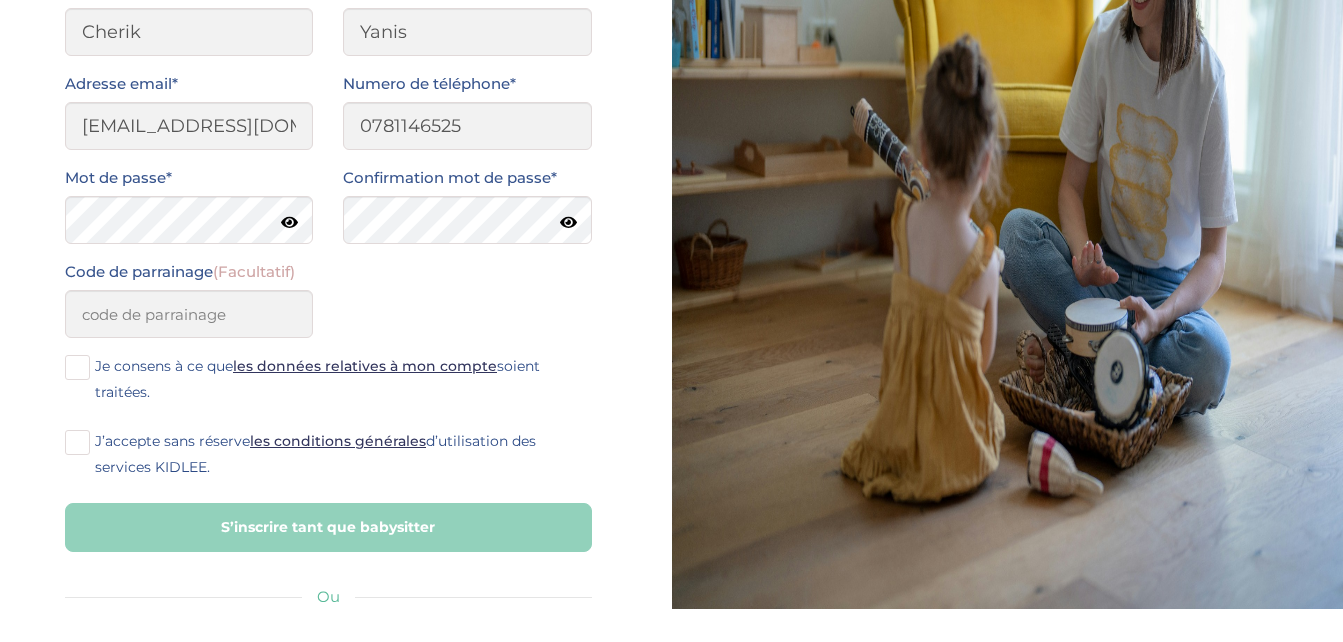 click at bounding box center [77, 367] 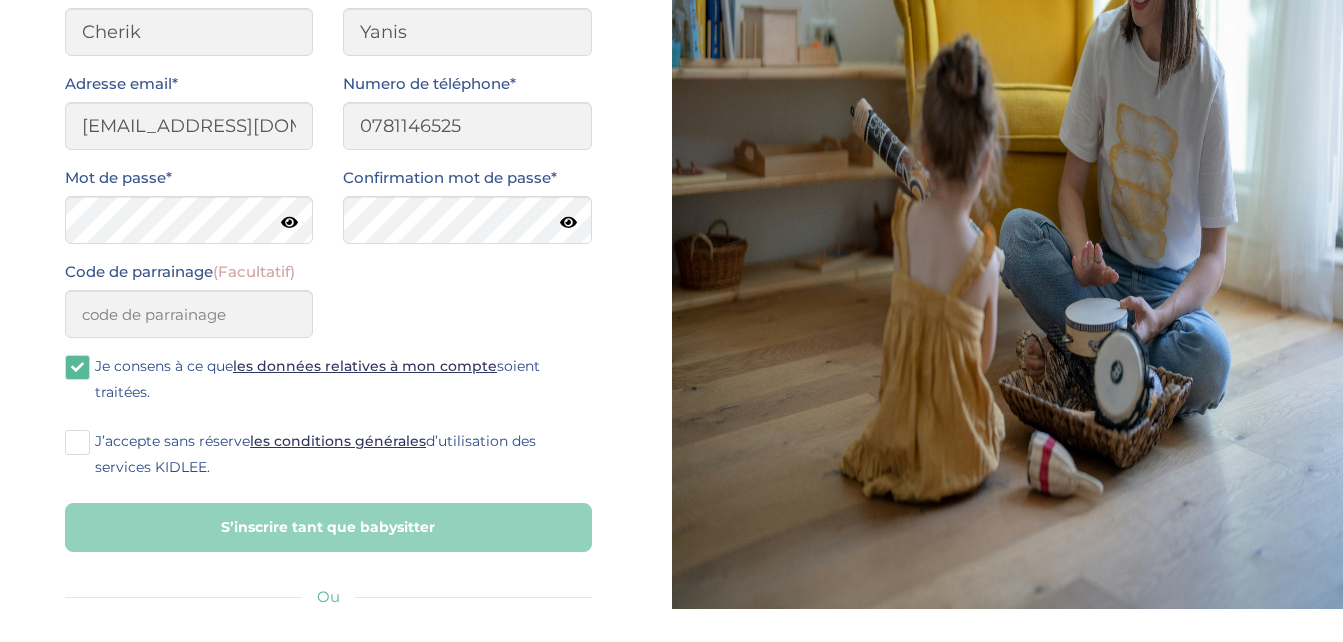 click at bounding box center (77, 442) 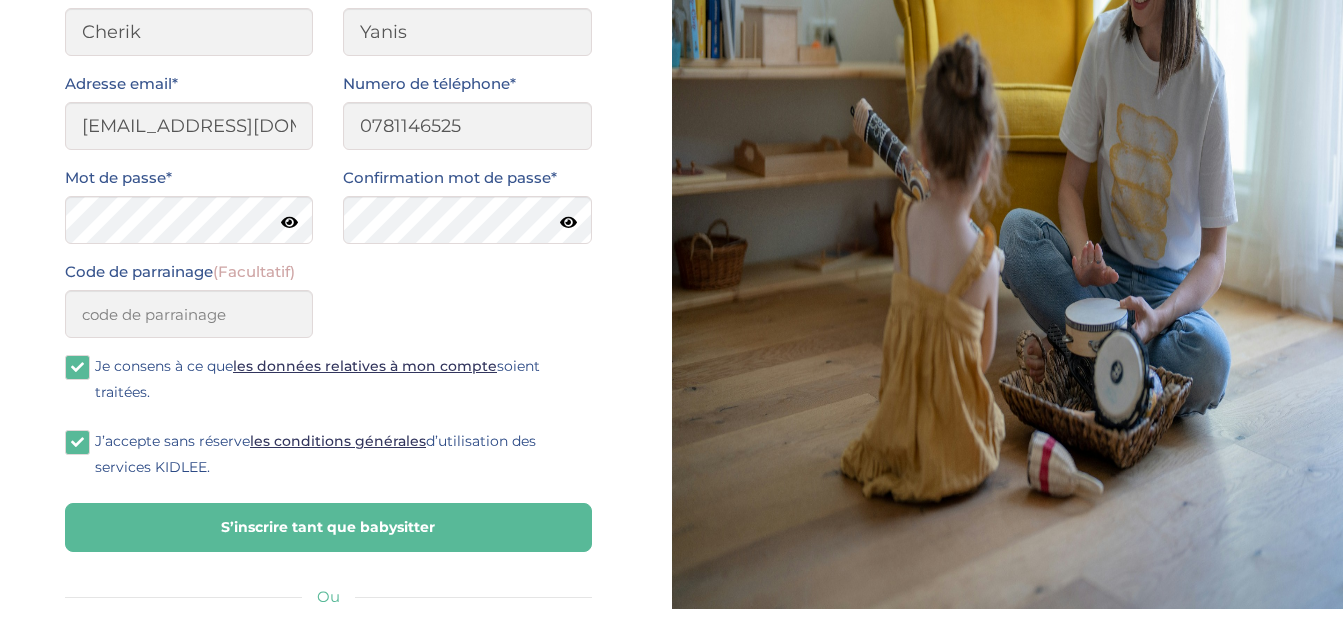 click on "S’inscrire tant que babysitter" at bounding box center (328, 527) 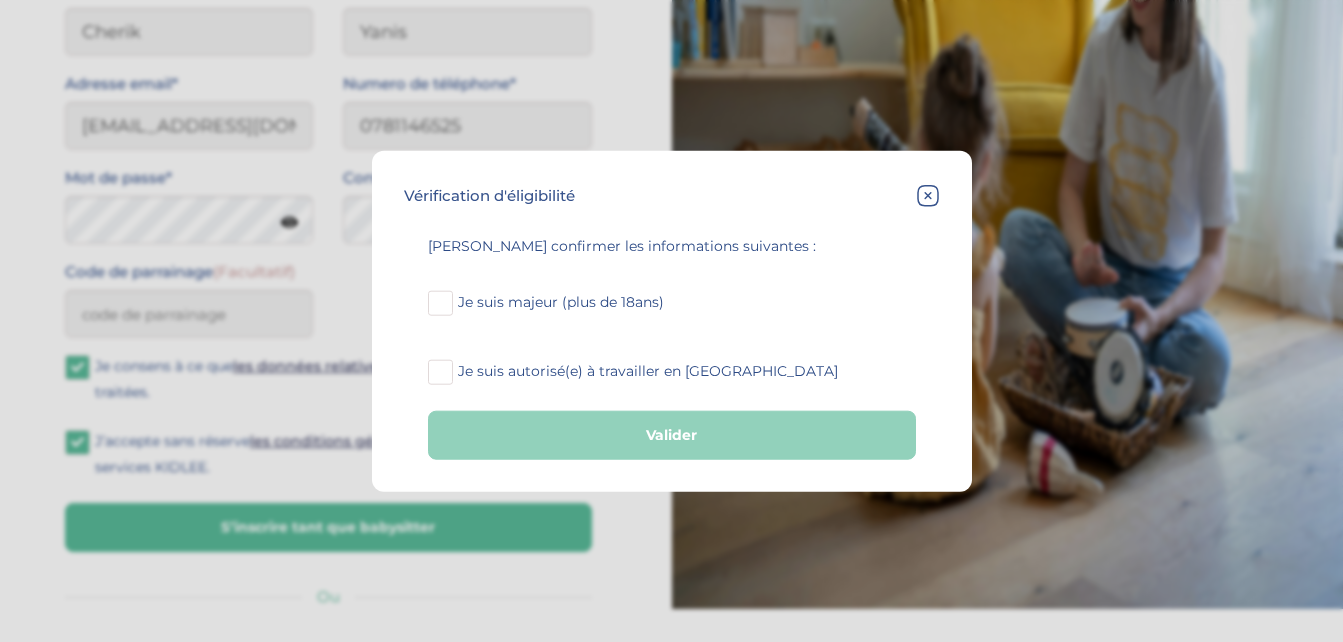 click at bounding box center (440, 372) 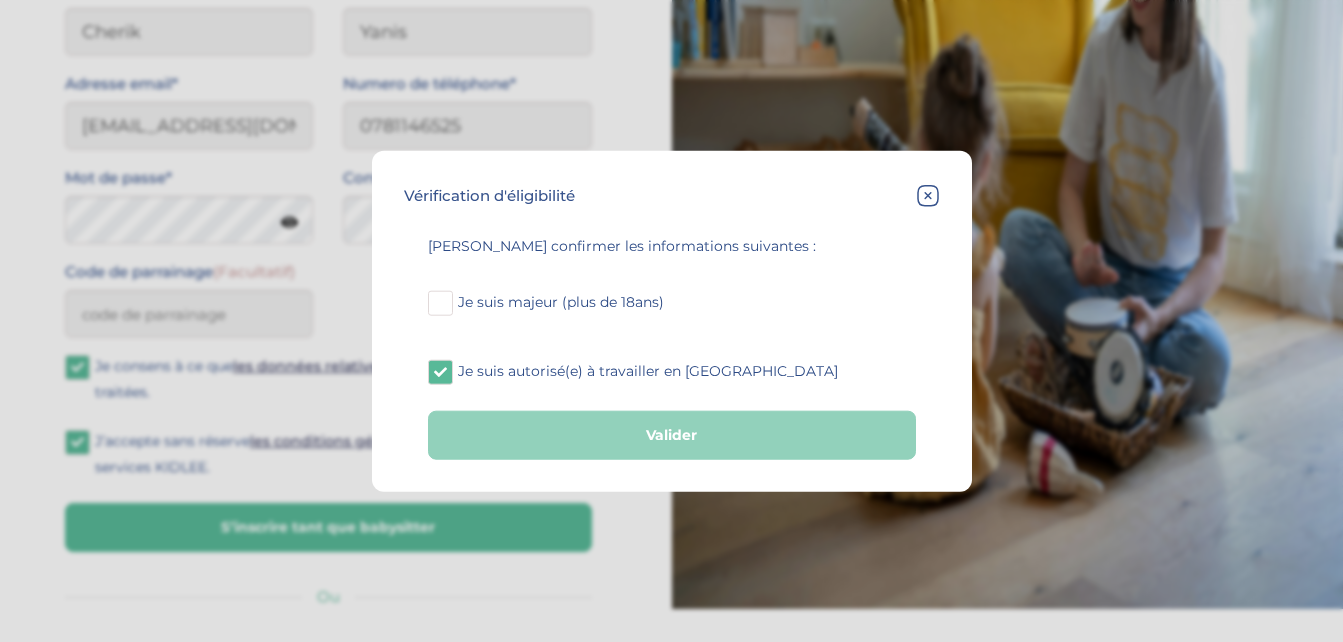 click on "Veuillez confirmer les informations suivantes :     Je suis majeur (plus de 18ans)     Je suis autorisé(e) à travailler en France   Valider" at bounding box center (672, 346) 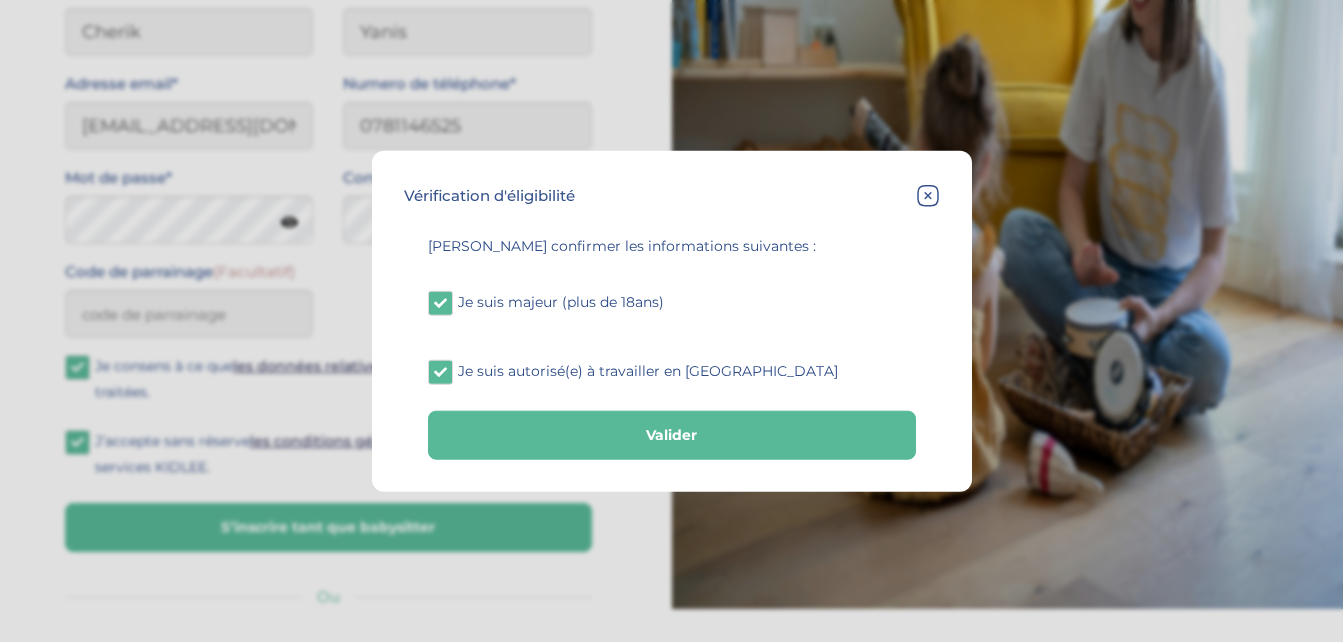 click on "Valider" at bounding box center [672, 435] 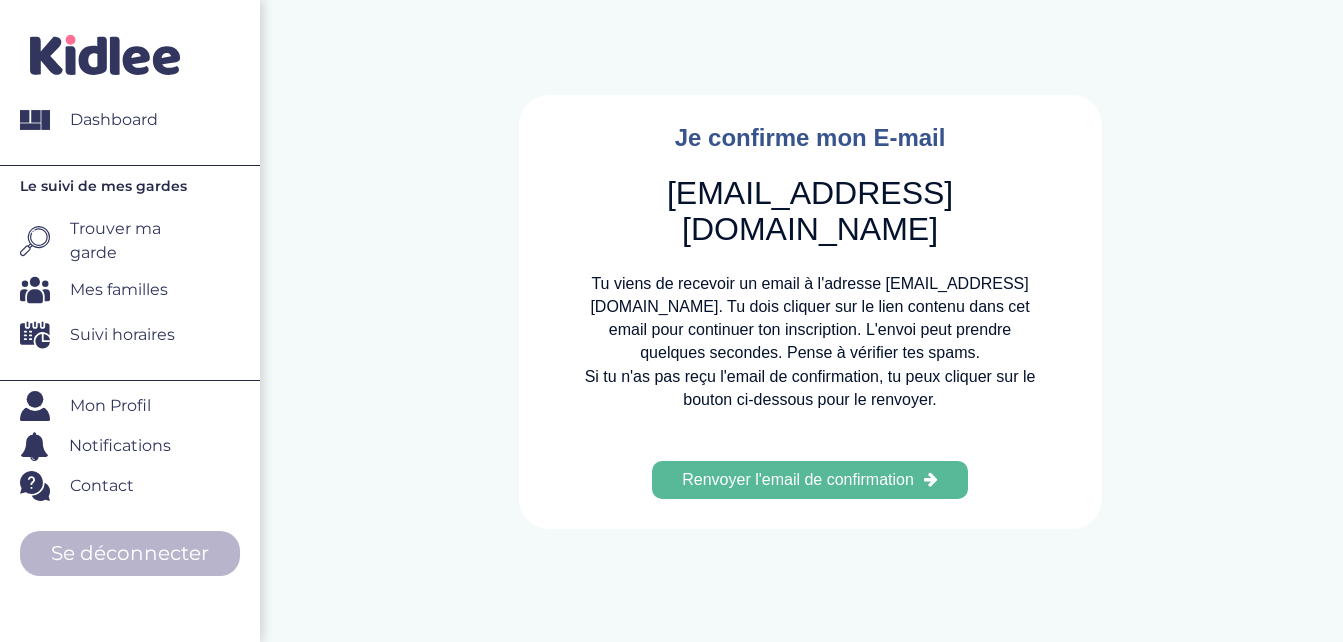 scroll, scrollTop: 0, scrollLeft: 0, axis: both 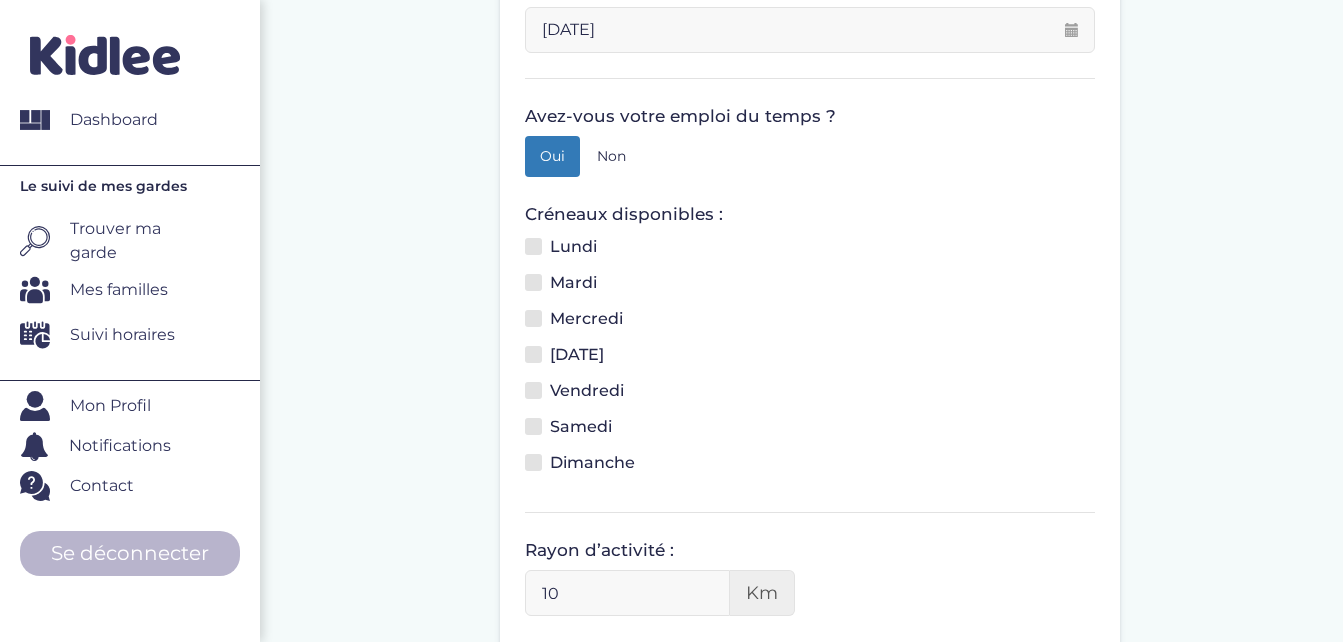 click at bounding box center [533, 246] 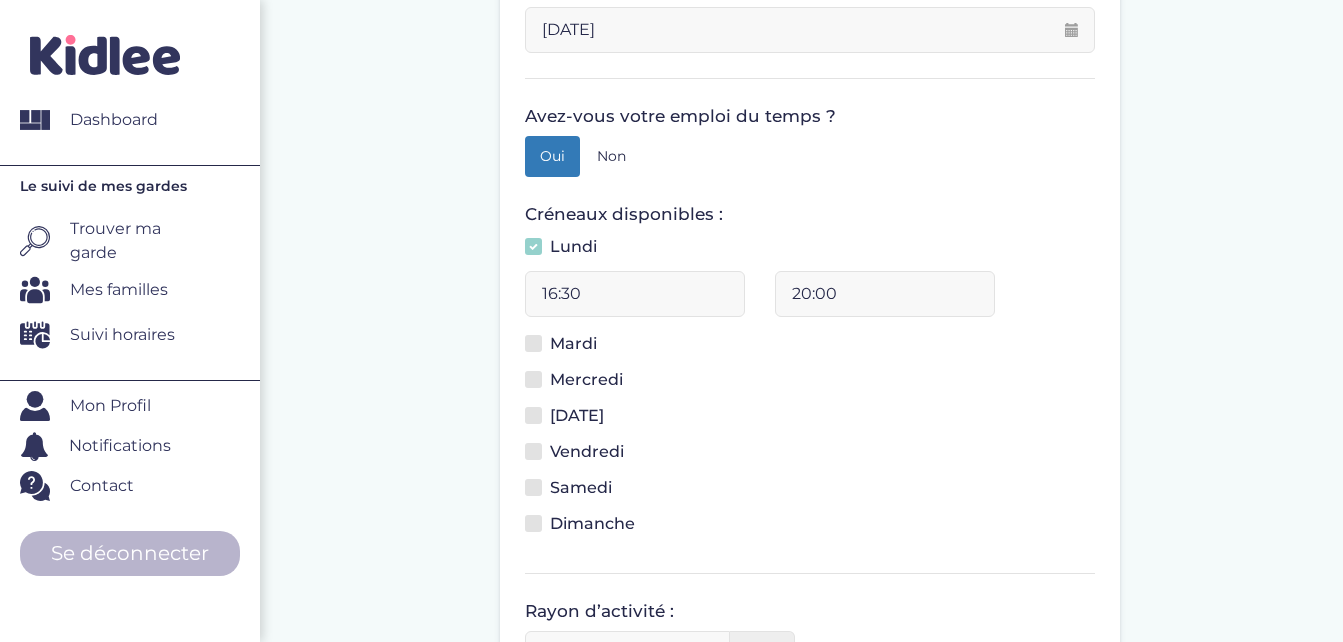 click on "16:30" at bounding box center [635, 294] 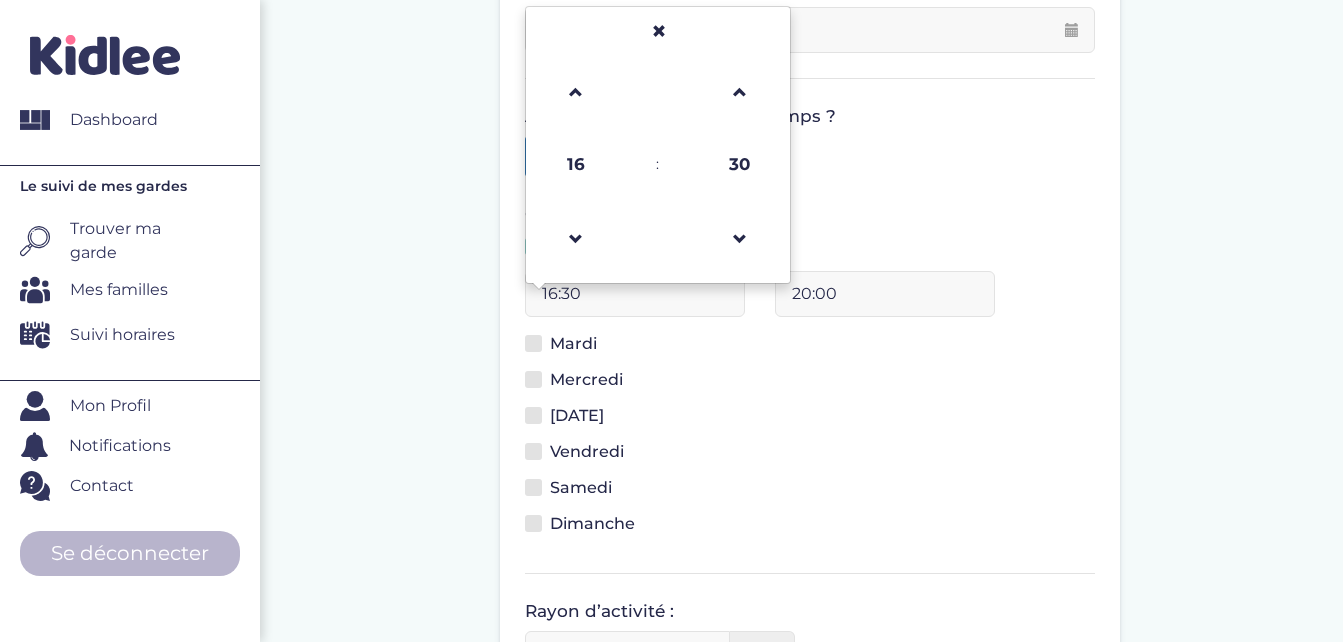 click on "16:30" at bounding box center (635, 294) 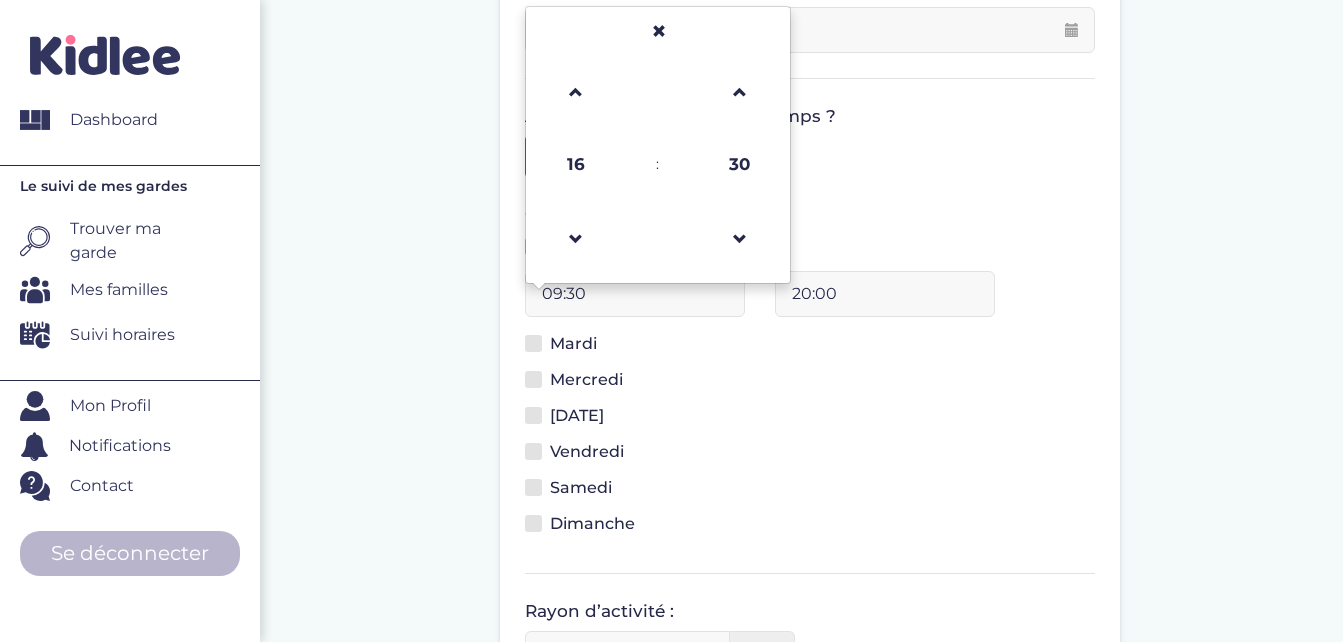 type on "09:30" 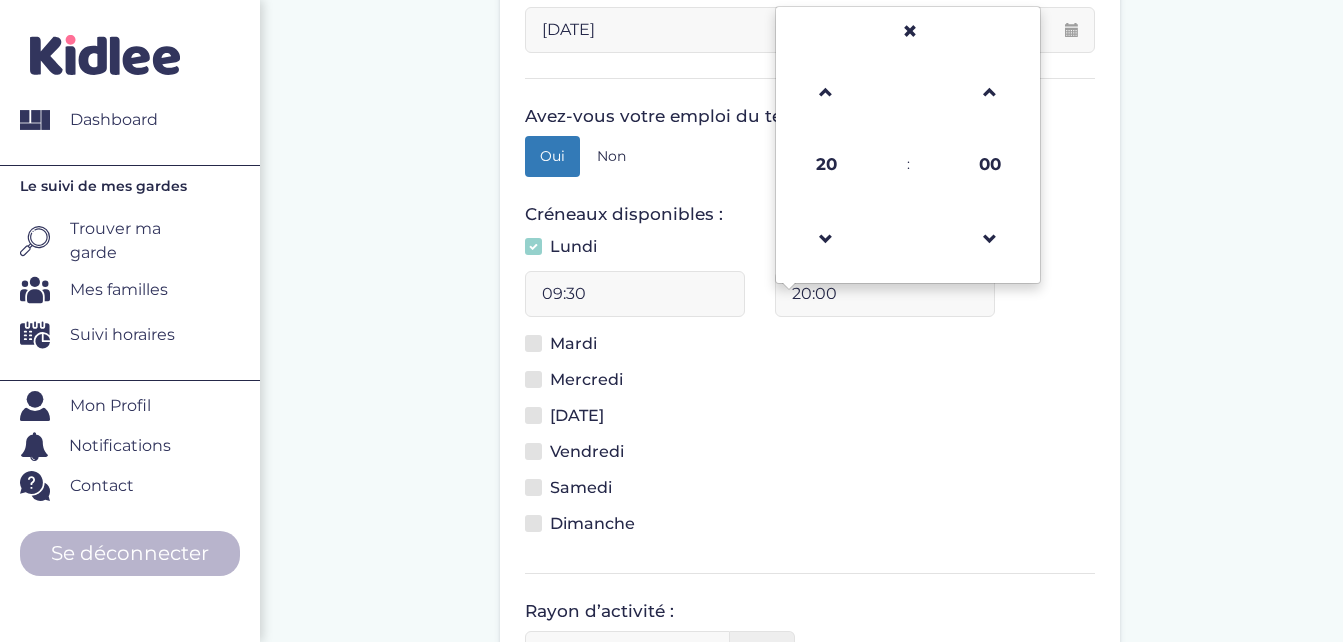 click on "20:00" at bounding box center (885, 294) 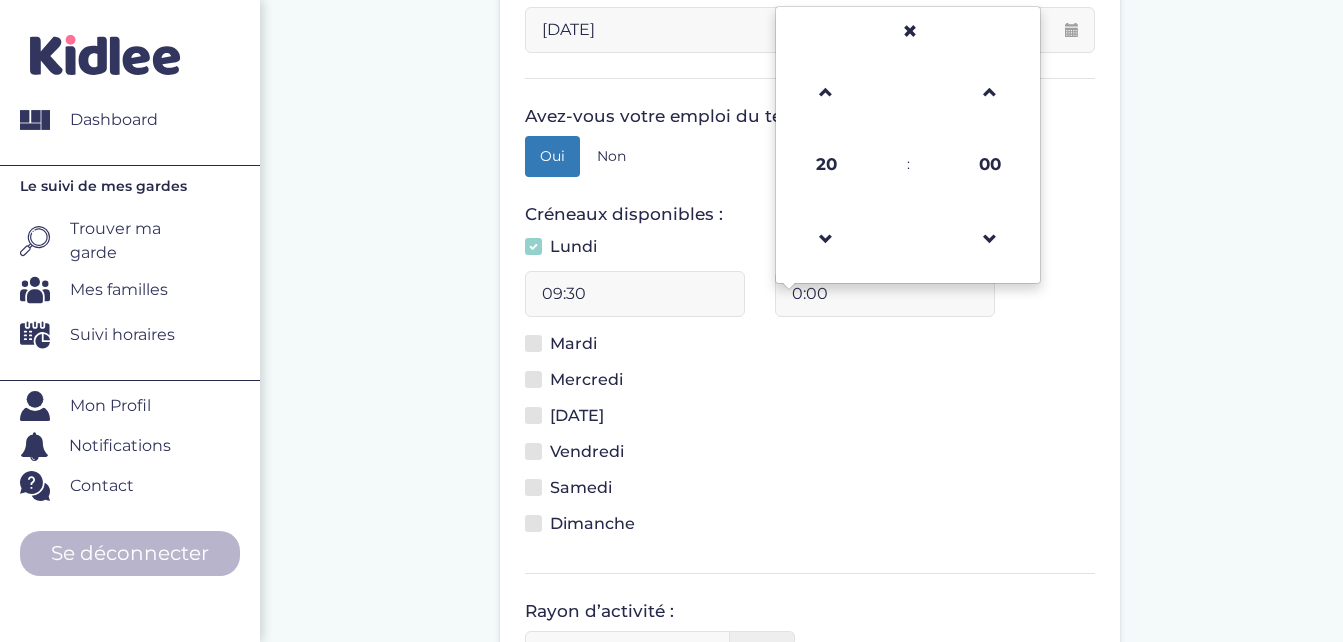 click on "0:00" at bounding box center (885, 294) 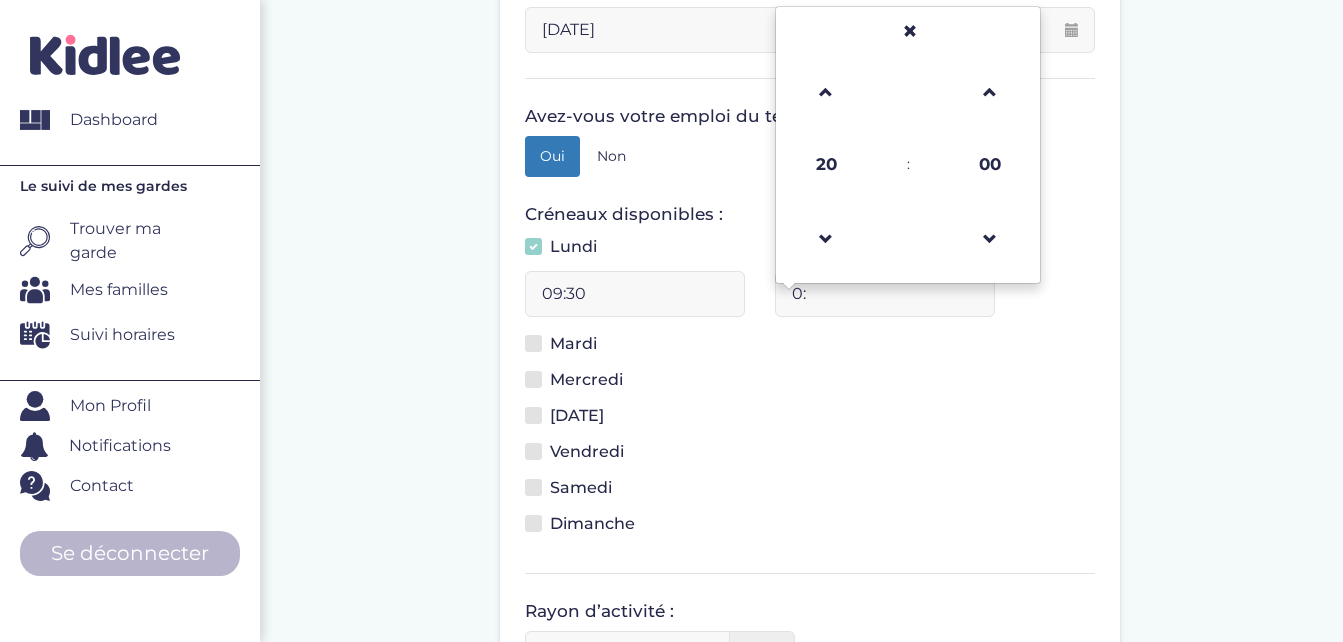 type on "0" 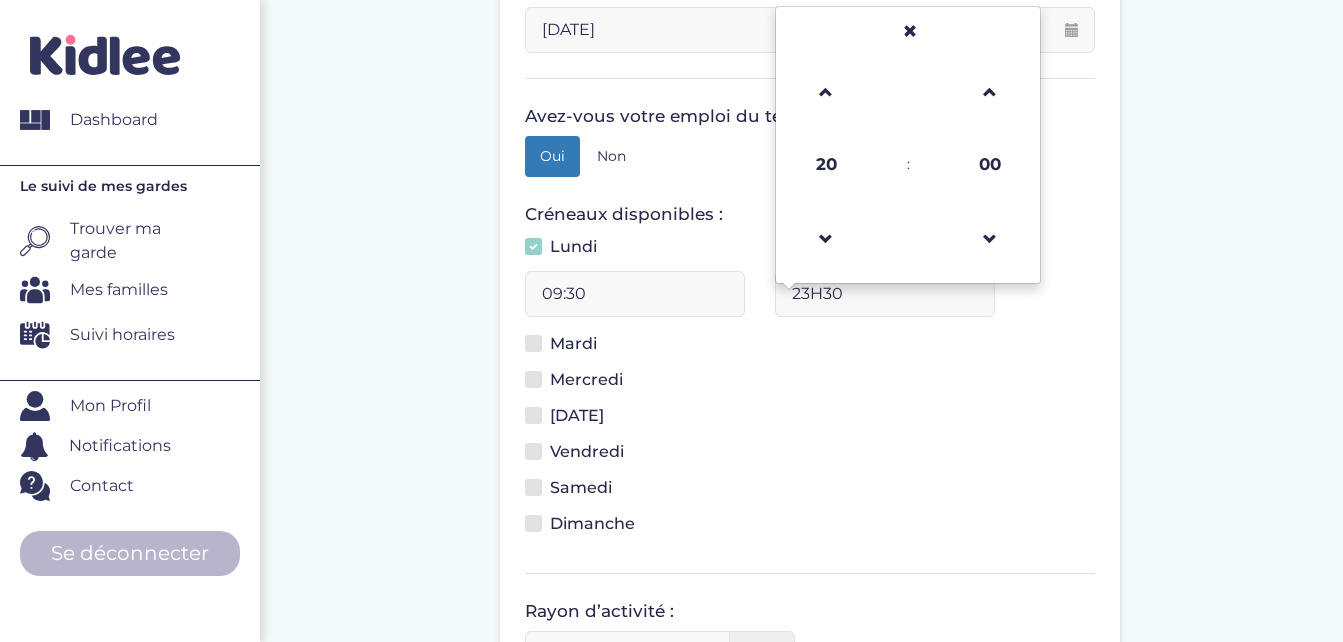 type on "23:30" 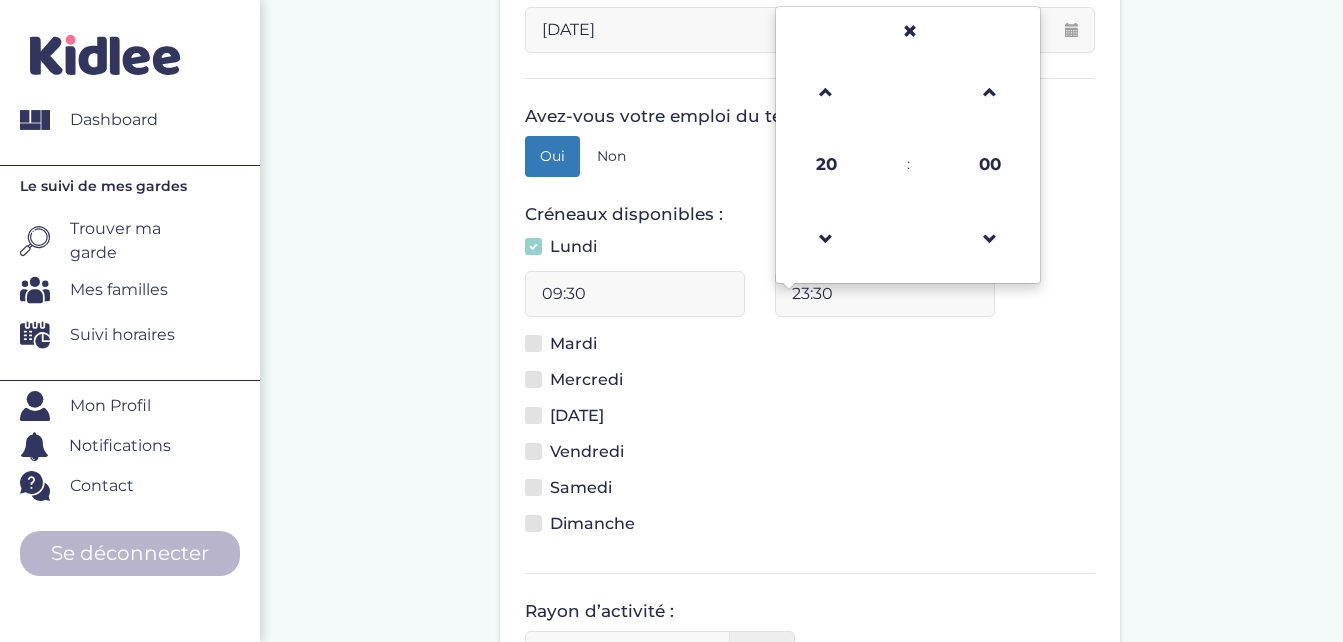 click at bounding box center (533, 343) 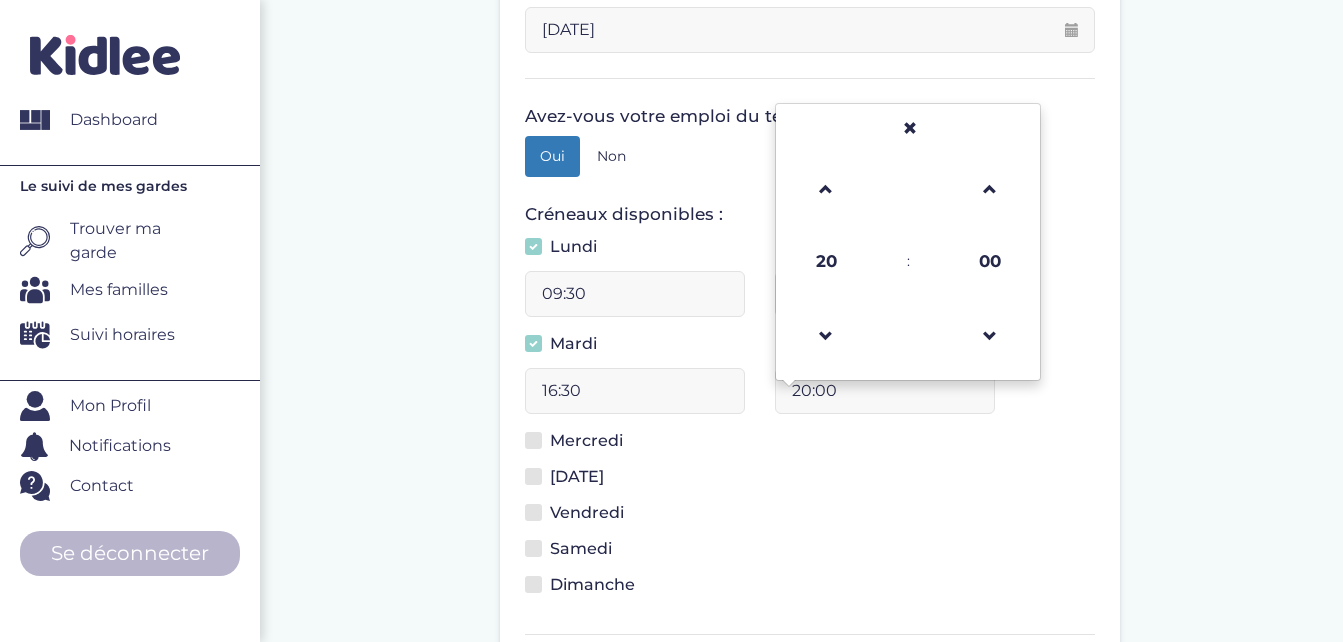 drag, startPoint x: 848, startPoint y: 389, endPoint x: 623, endPoint y: 389, distance: 225 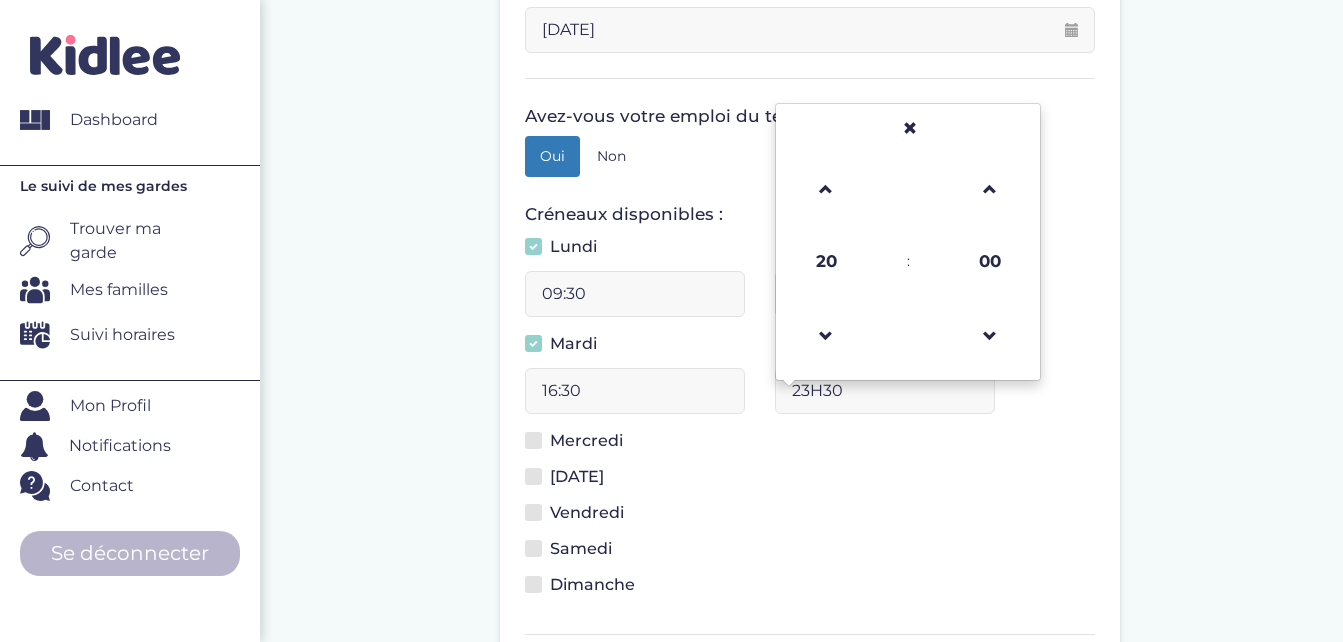 type on "23:30" 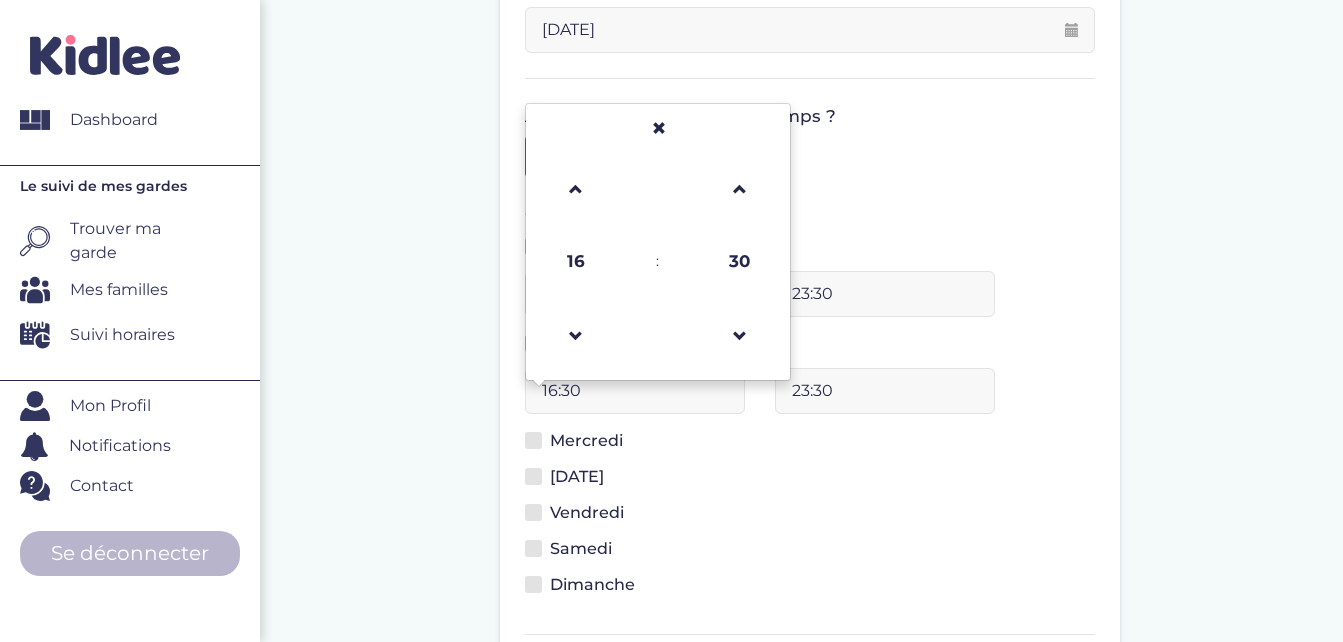 drag, startPoint x: 630, startPoint y: 375, endPoint x: 474, endPoint y: 387, distance: 156.46086 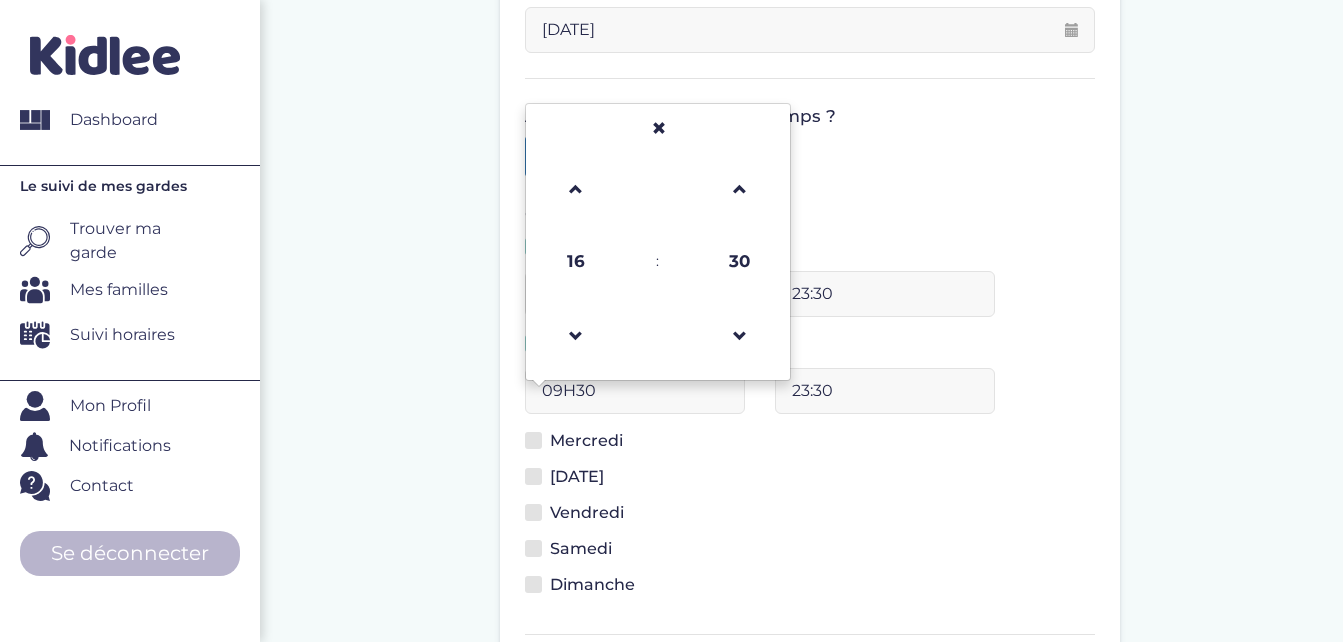 type on "09:30" 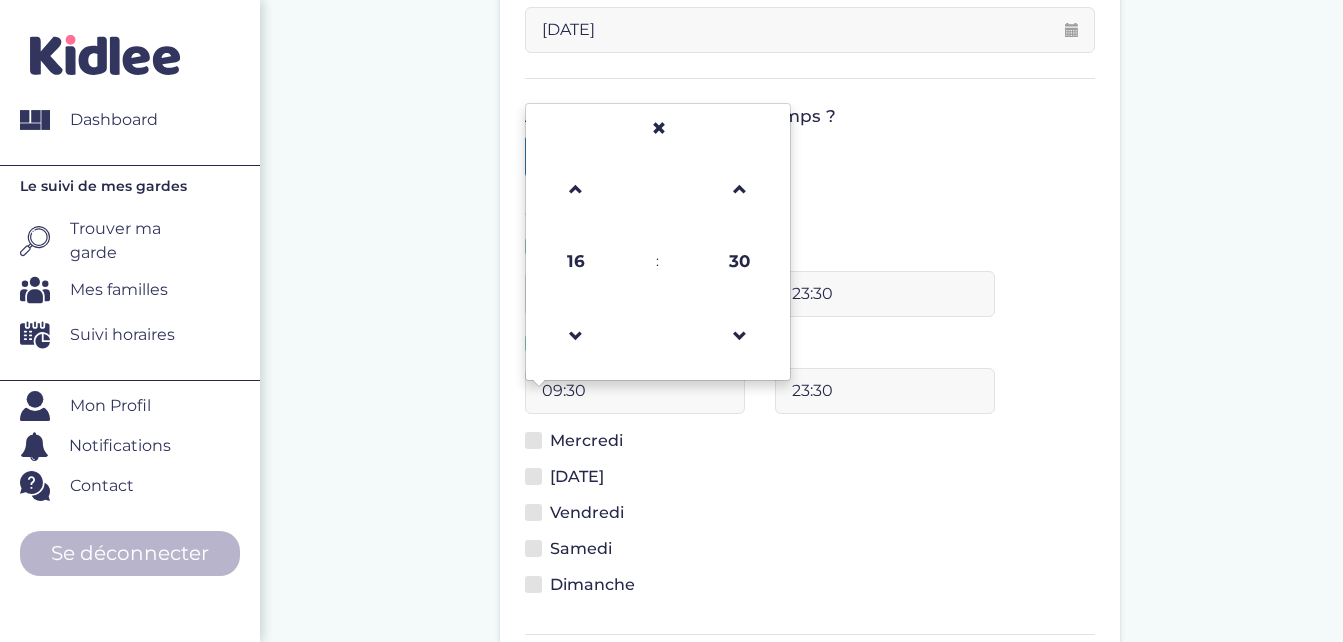 click at bounding box center (533, 440) 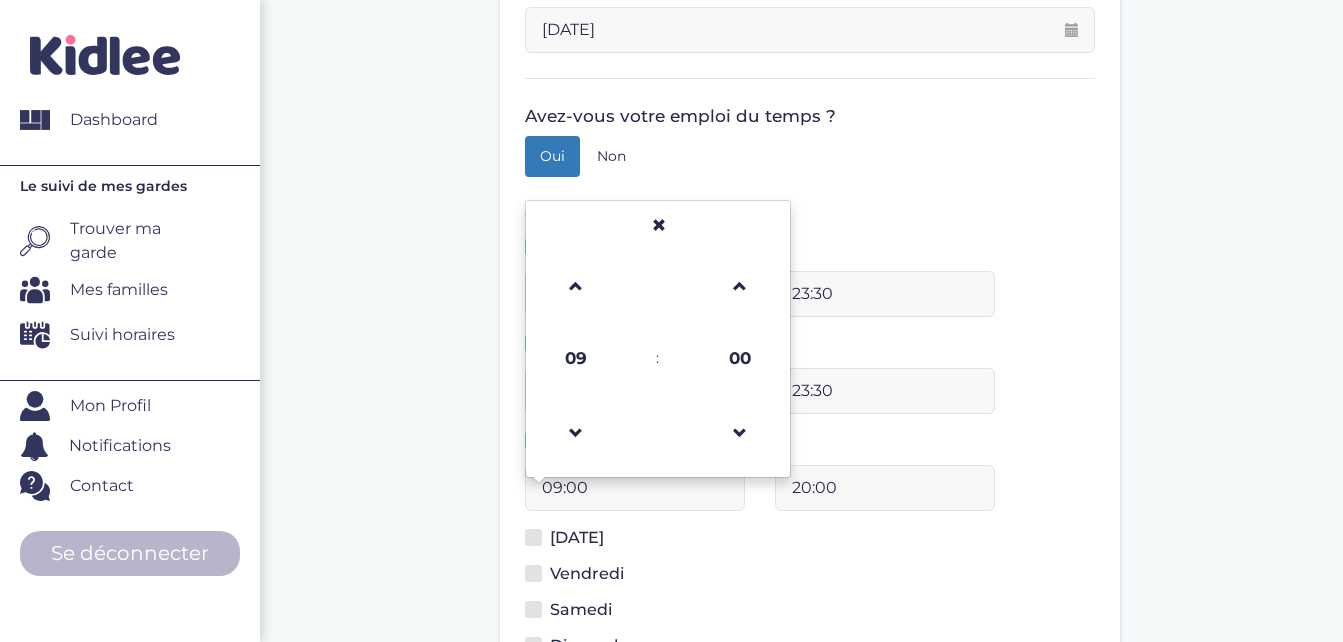drag, startPoint x: 599, startPoint y: 489, endPoint x: 532, endPoint y: 488, distance: 67.00746 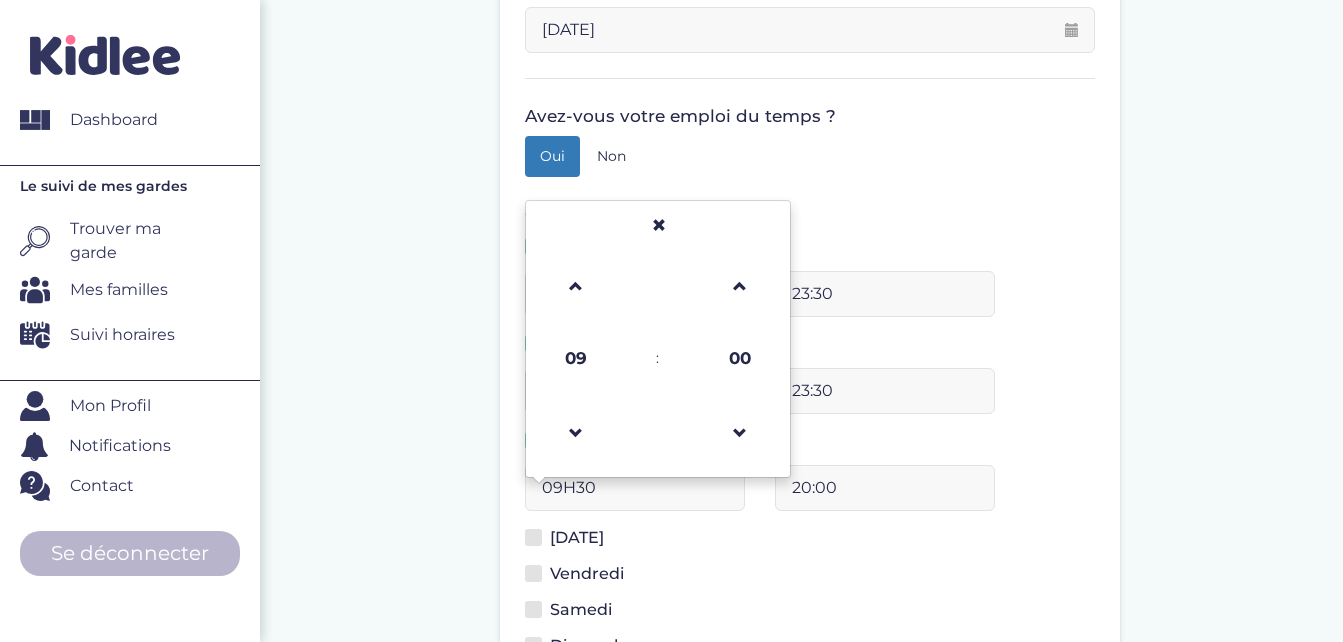 type on "09:30" 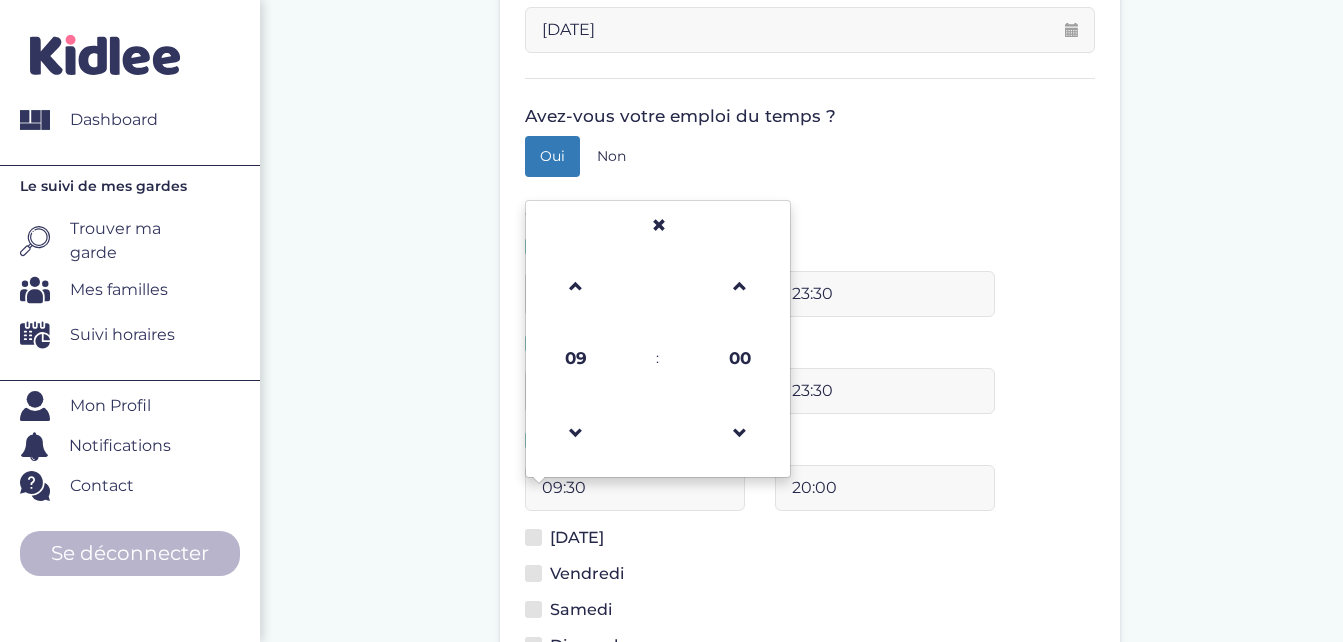 drag, startPoint x: 852, startPoint y: 485, endPoint x: 763, endPoint y: 481, distance: 89.08984 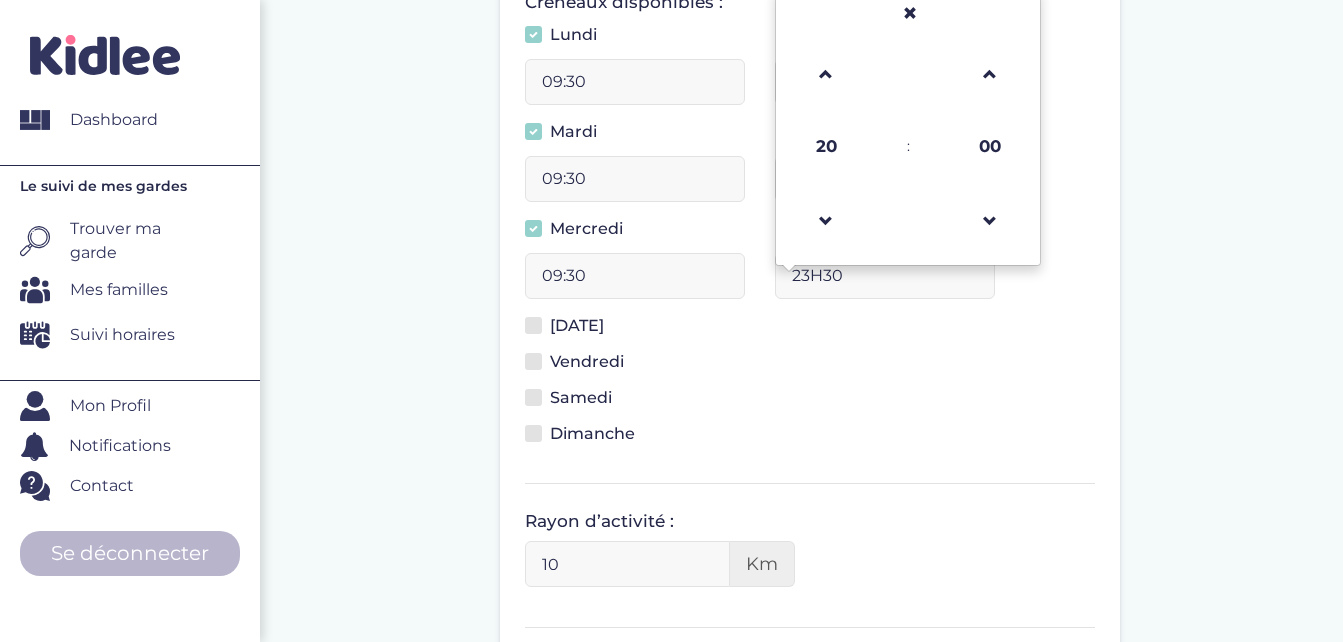 scroll, scrollTop: 634, scrollLeft: 0, axis: vertical 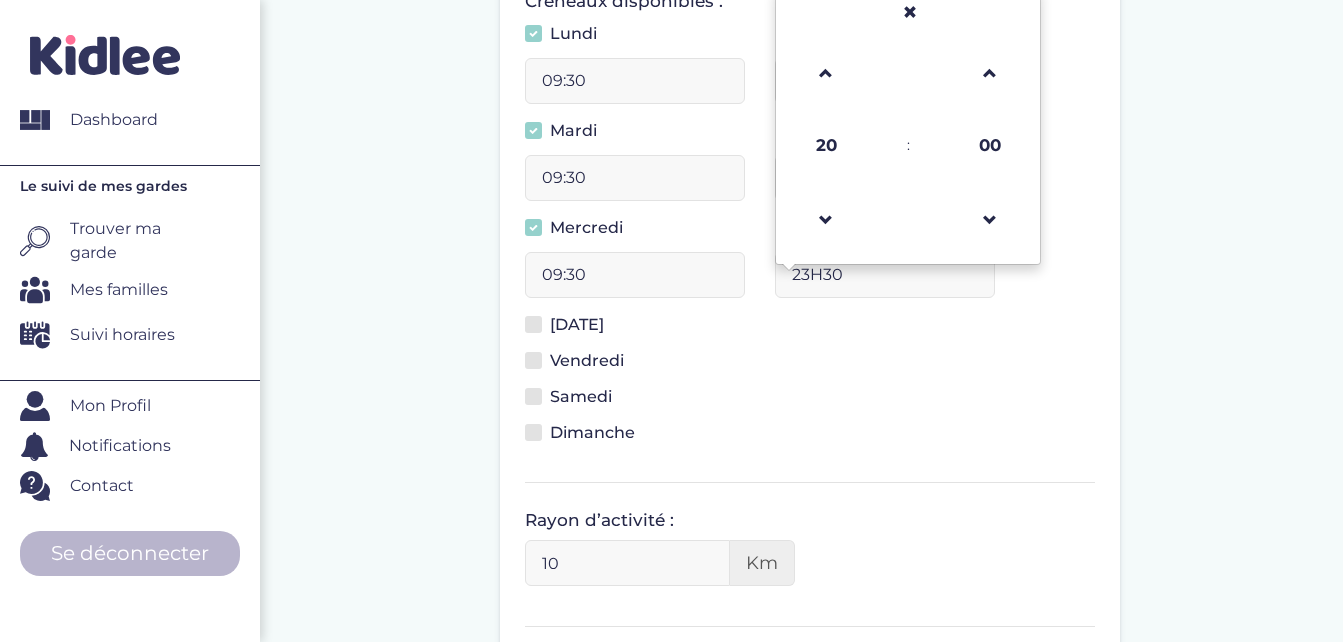 type on "23:30" 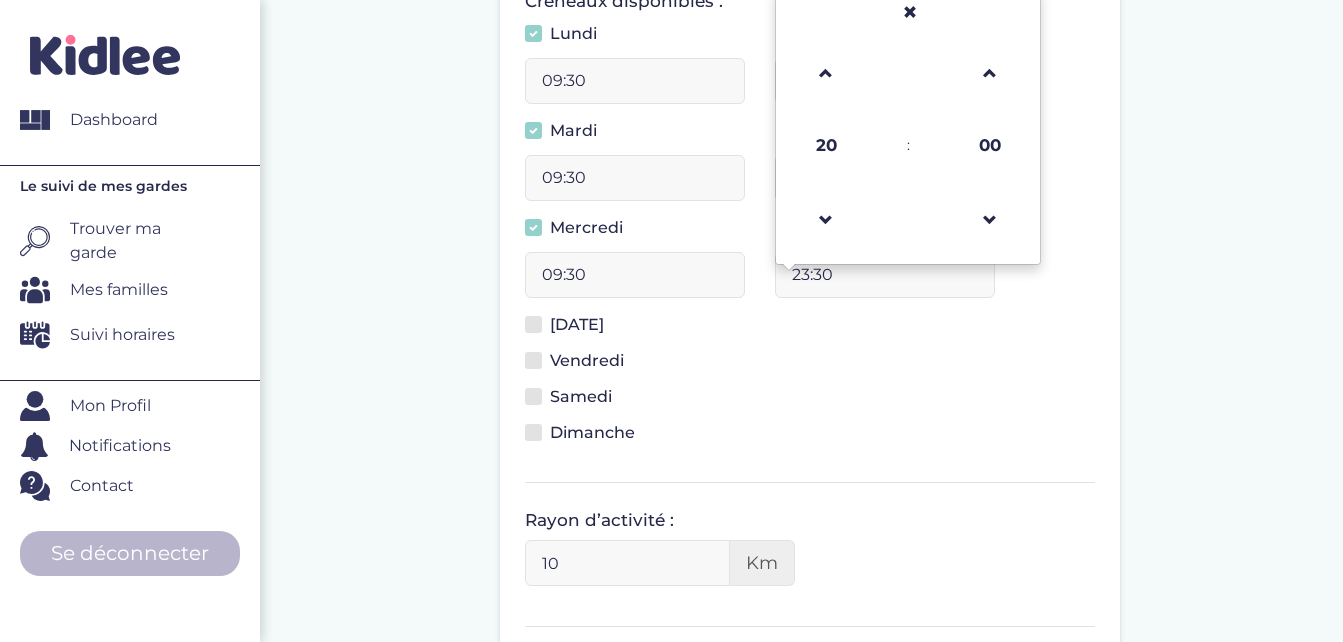 click on "Avez-vous votre emploi du temps ?
Oui   Non
Créneaux disponibles :
Lundi
09:30   23:30
Mardi
09:30   23:30
Mercredi
09:30   23:30 20 : 00 00 01 02 03 04 05 06 07 08 09 10 11 12 13 14 15 16 17 18 19 20 21 22 23 00 05 10 15 20 25 30 35 40 45 50 55
Jeudi" at bounding box center (810, 174) 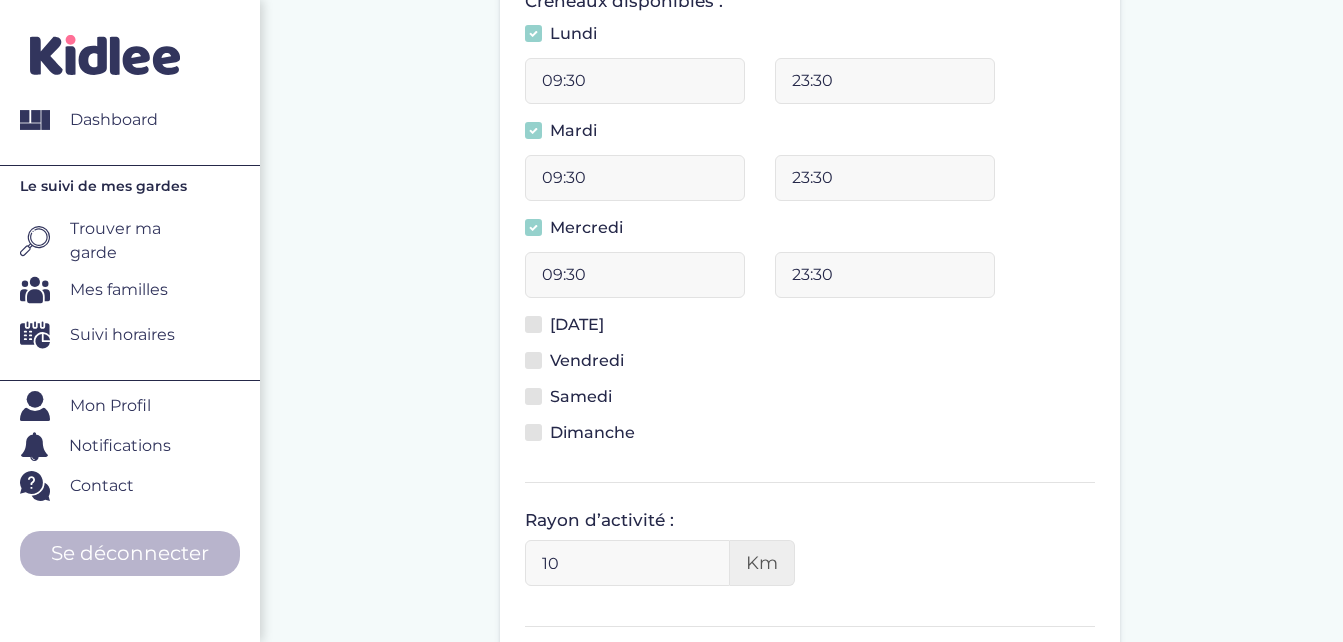 click at bounding box center (533, 396) 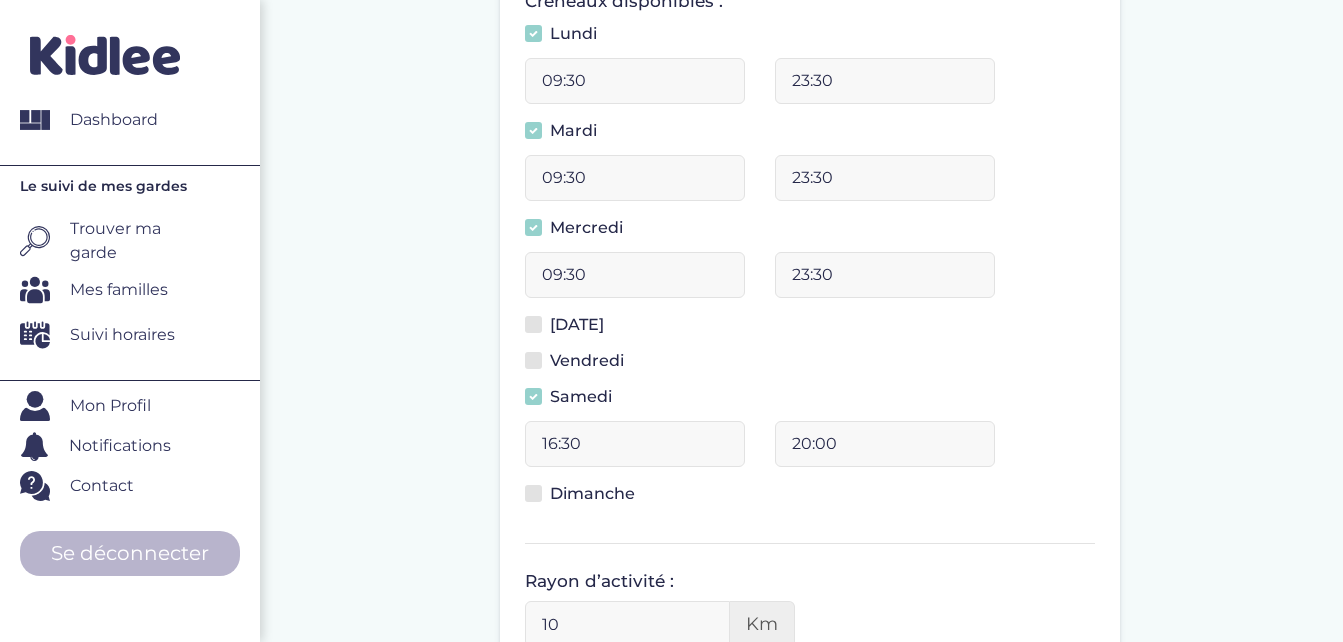 click on "Vendredi" at bounding box center [582, 364] 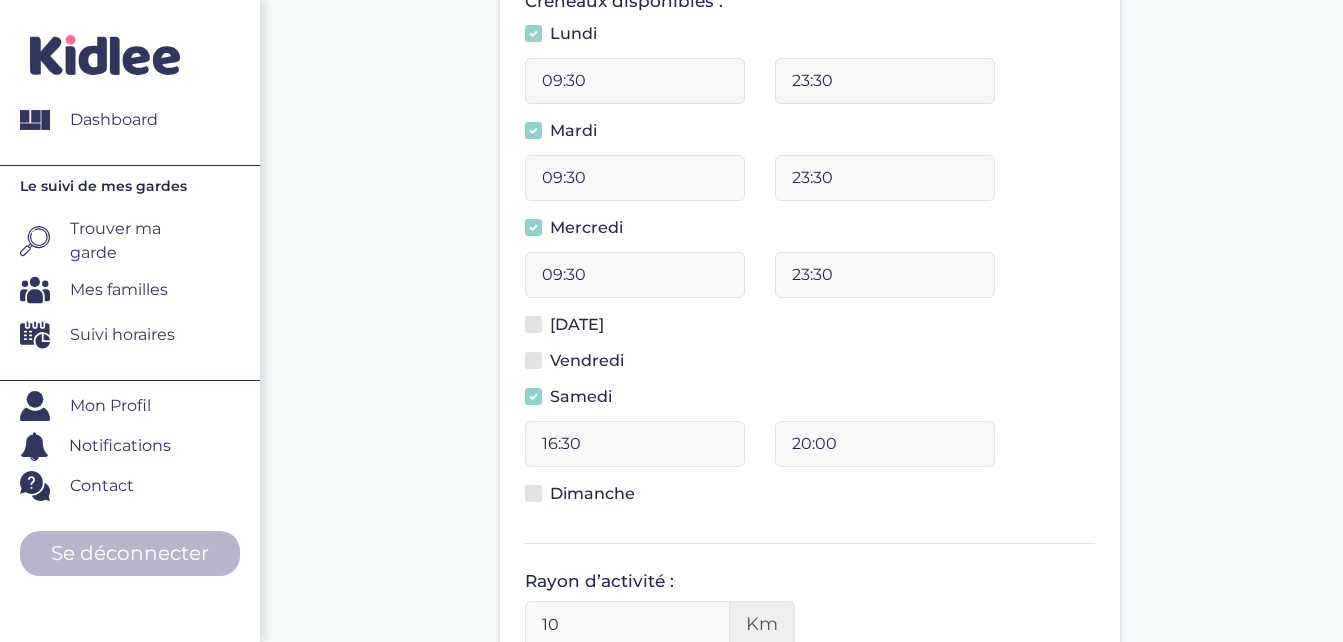 click on "Vendredi" at bounding box center [539, 372] 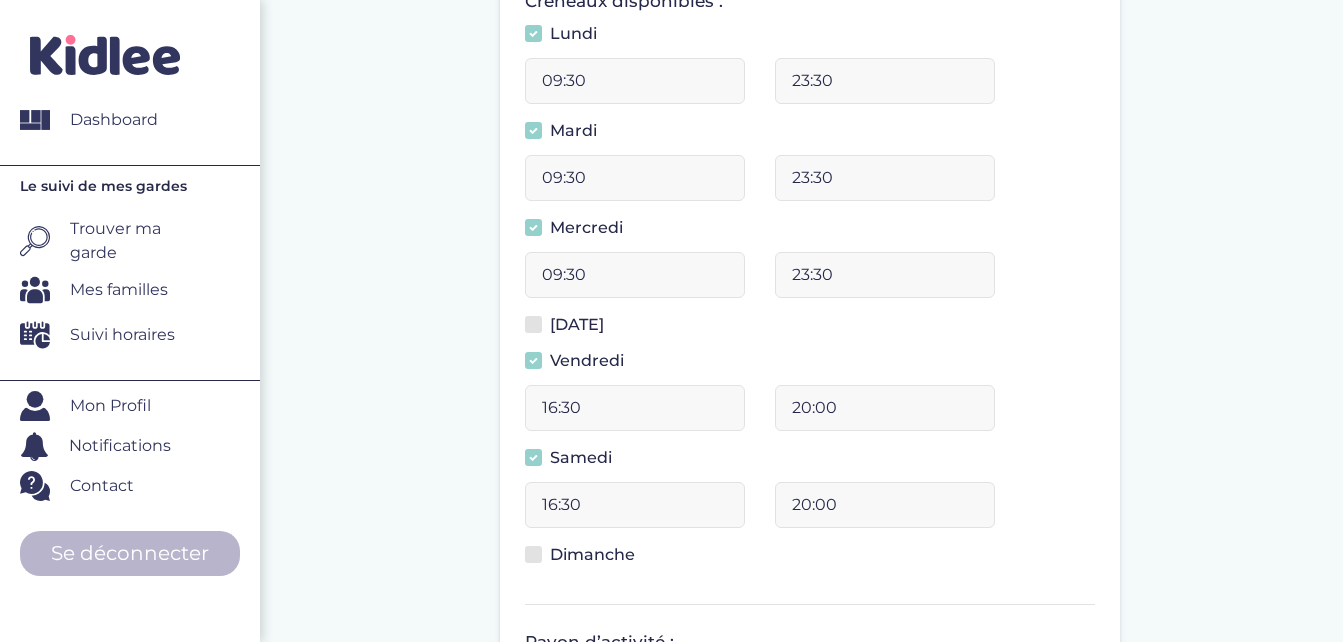 click on "Avez-vous votre emploi du temps ?
Oui   Non
Créneaux disponibles :
Lundi
09:30   23:30
Mardi
09:30   23:30
Mercredi
09:30   23:30
Jeudi
16:30   20:00     16:30   20:00     16:30   20:00     16:30   20:00   Merci de selectionner au moins un jour!" at bounding box center [810, 235] 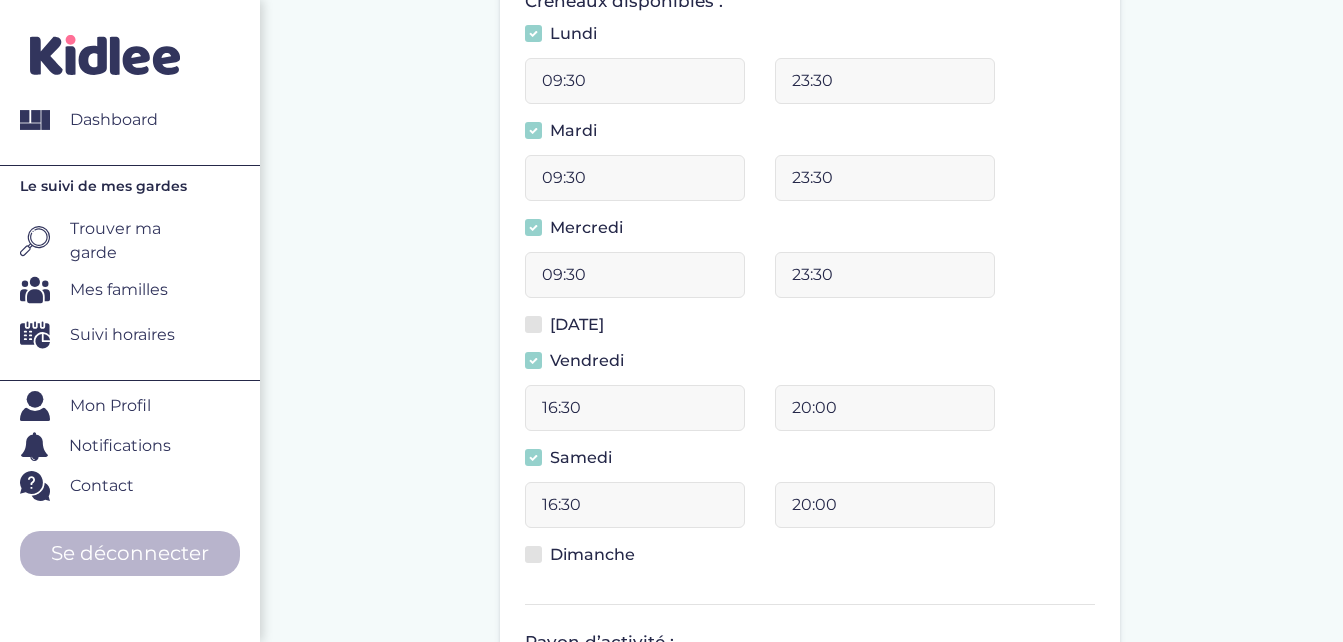 click at bounding box center (533, 324) 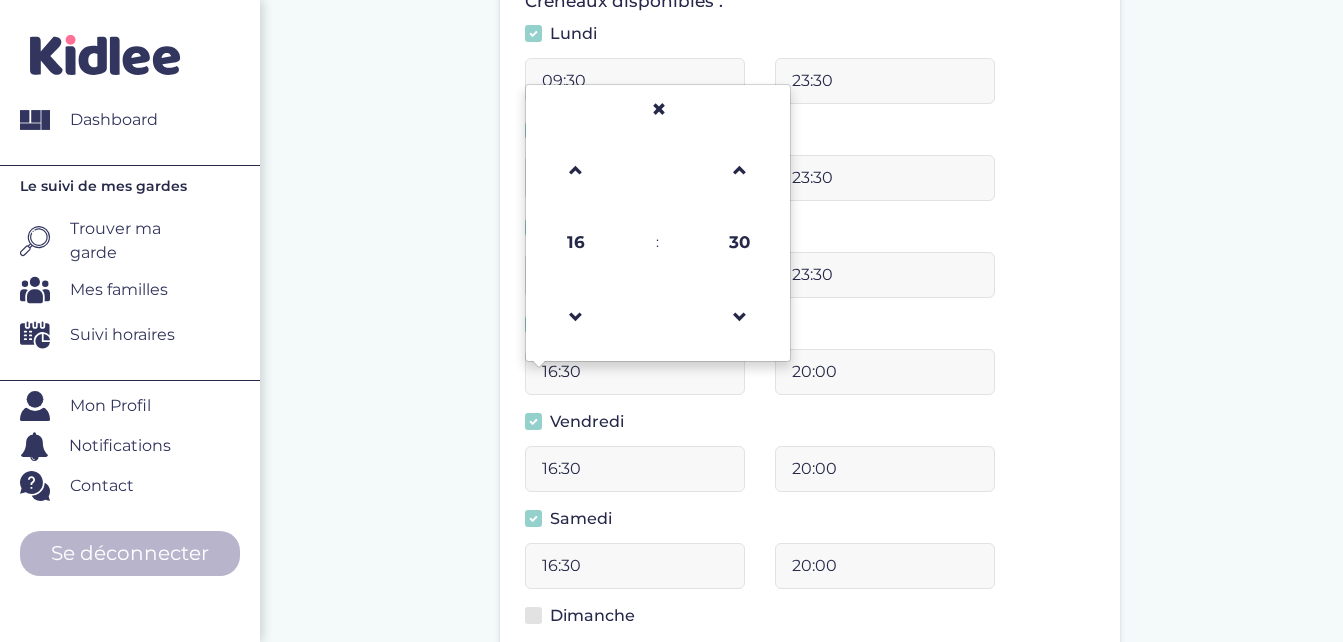 click on "16:30 16 : 30 00 01 02 03 04 05 06 07 08 09 10 11 12 13 14 15 16 17 18 19 20 21 22 23 00 05 10 15 20 25 30 35 40 45 50 55" at bounding box center (635, 372) 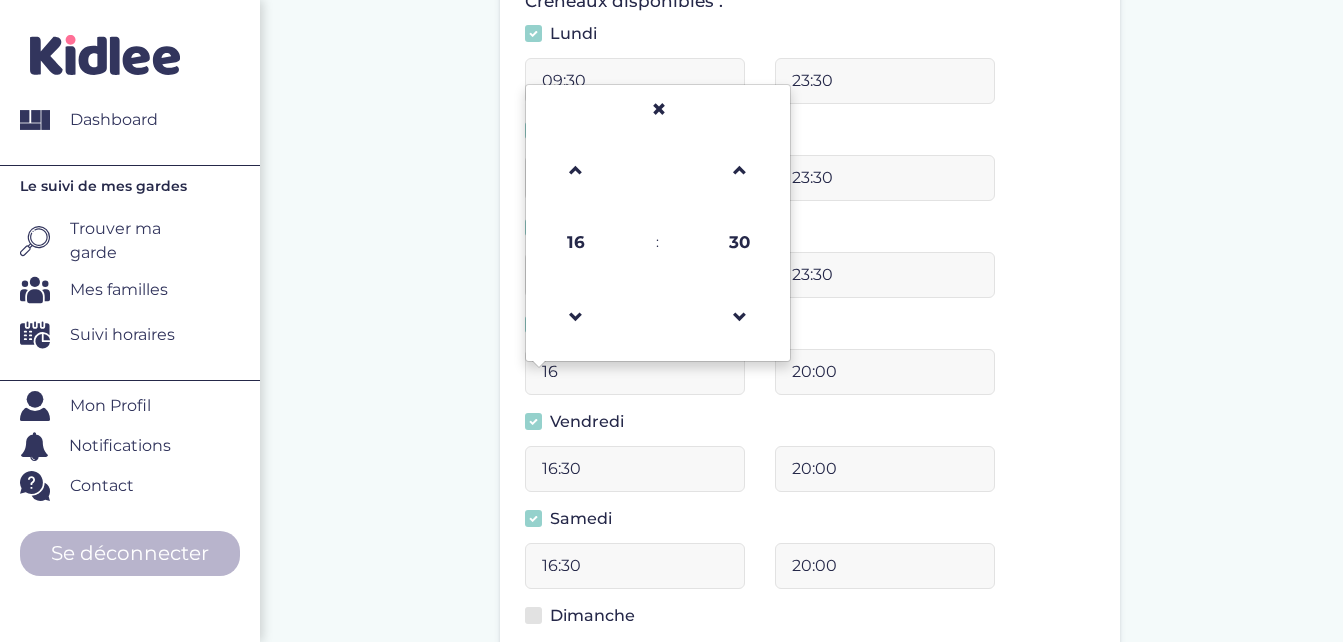 type on "1" 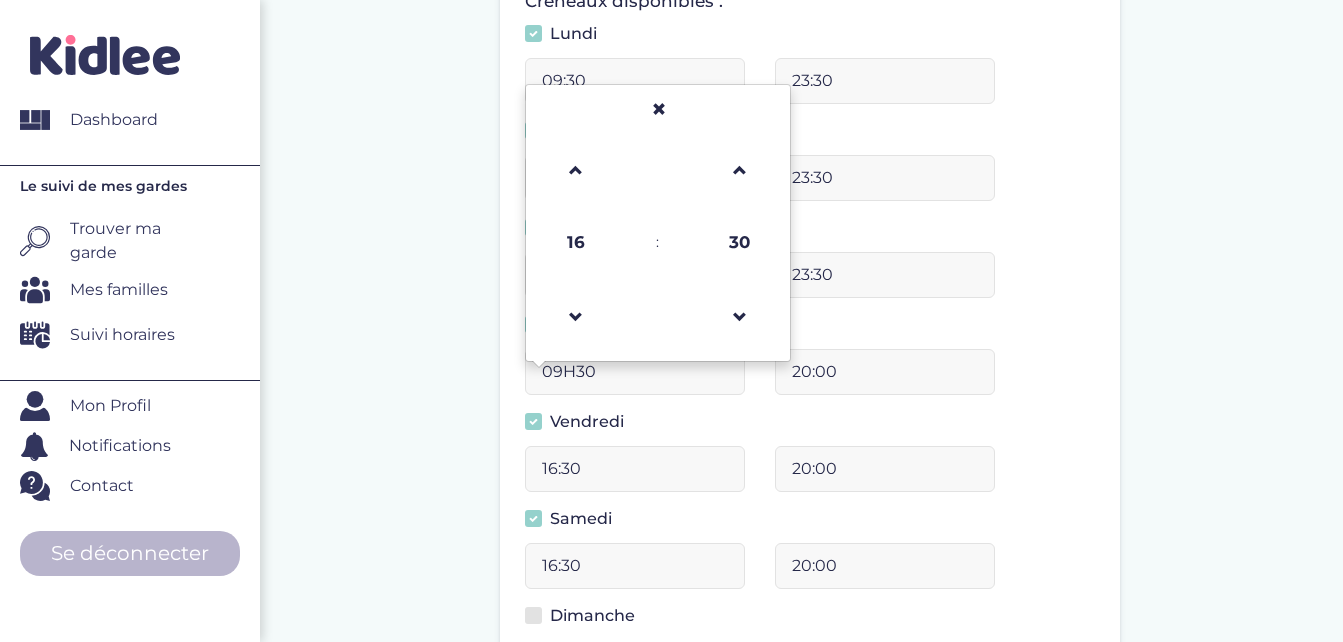 type on "09:30" 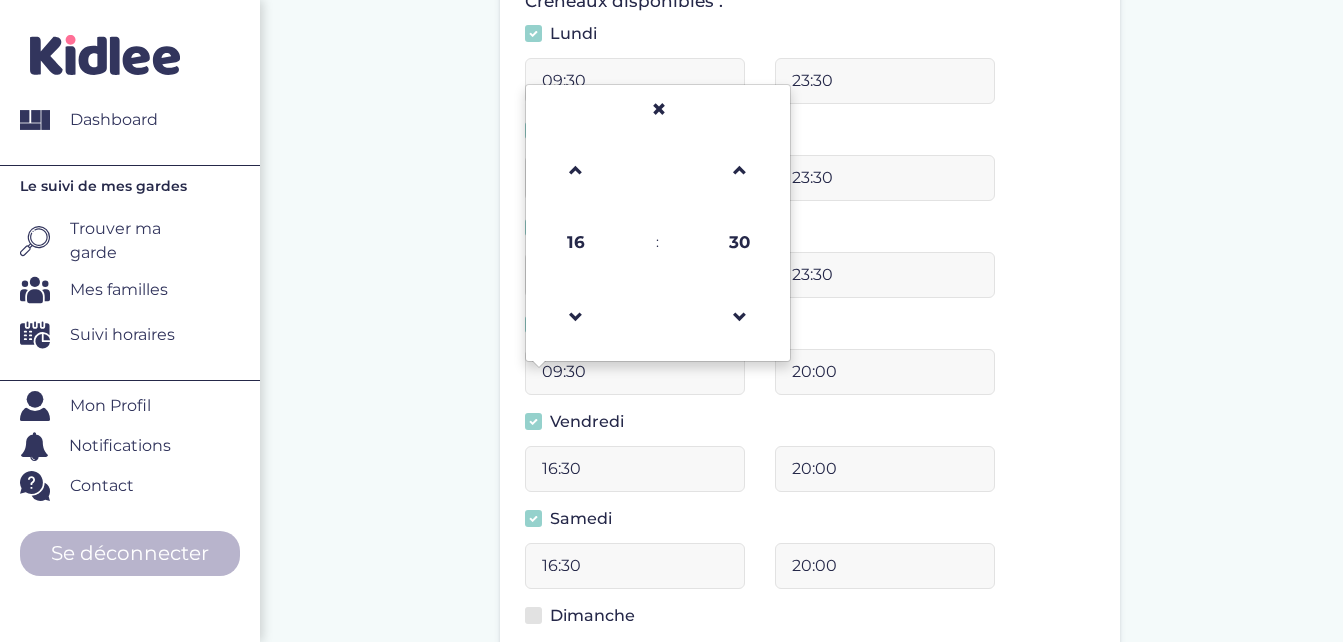 click on "20:00" at bounding box center [885, 372] 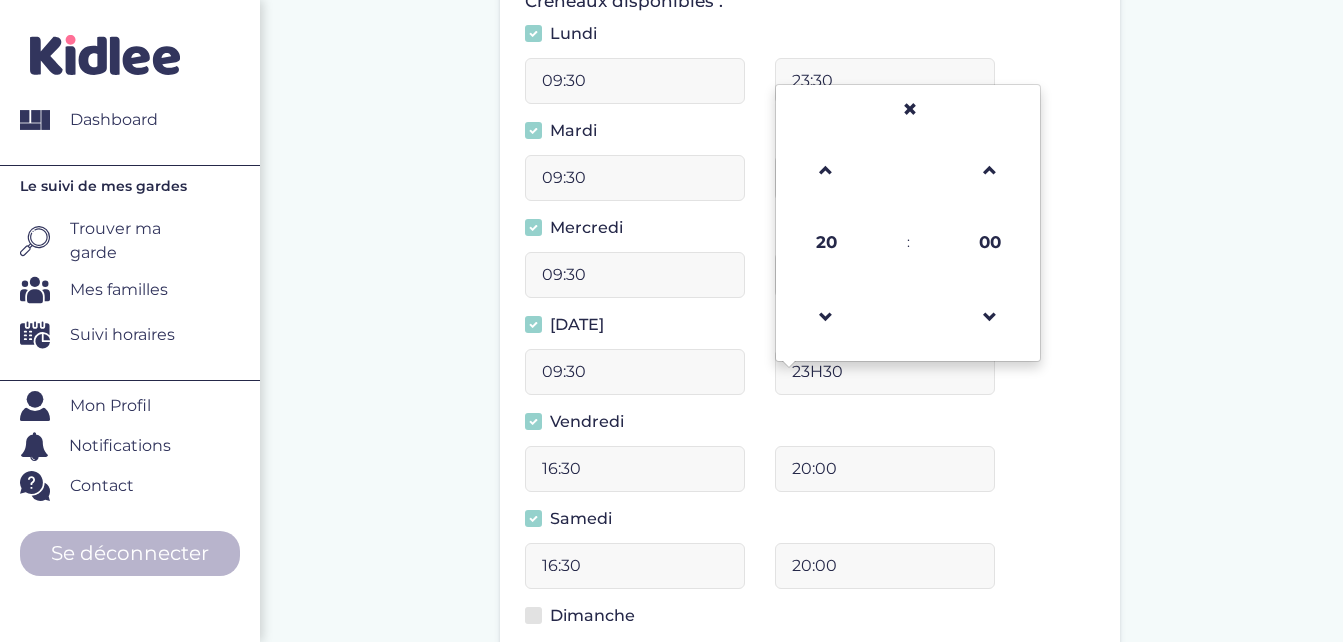 type on "23:30" 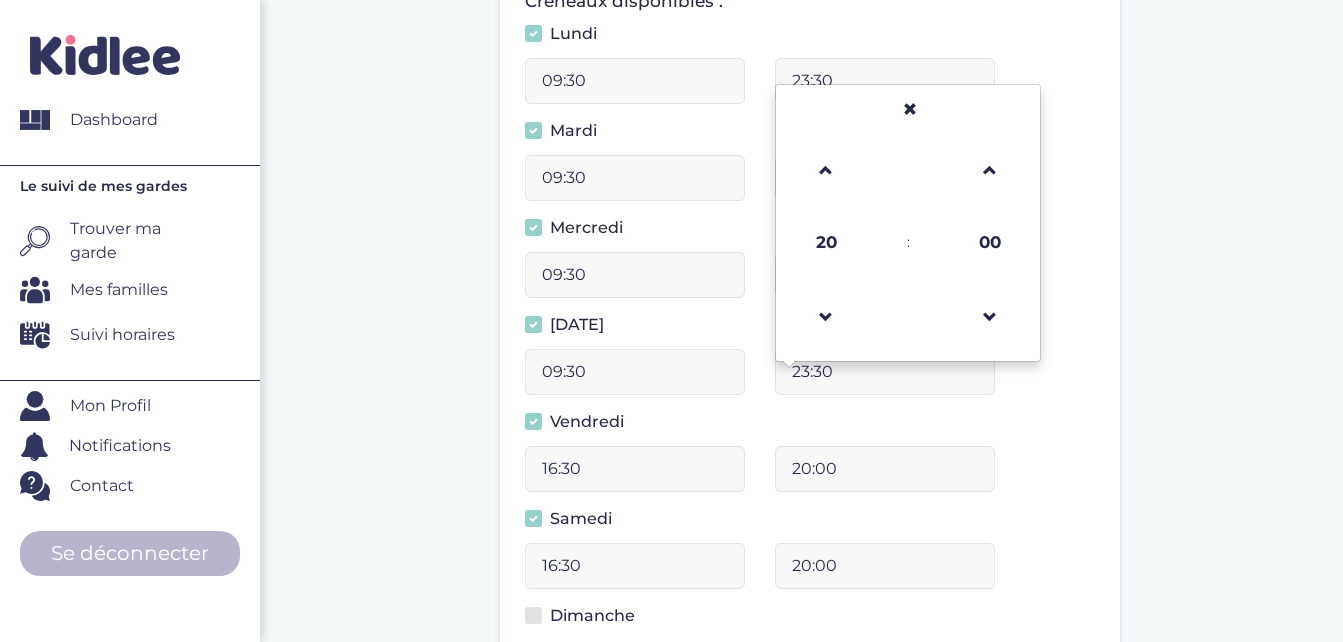 click on "16:30" at bounding box center (635, 469) 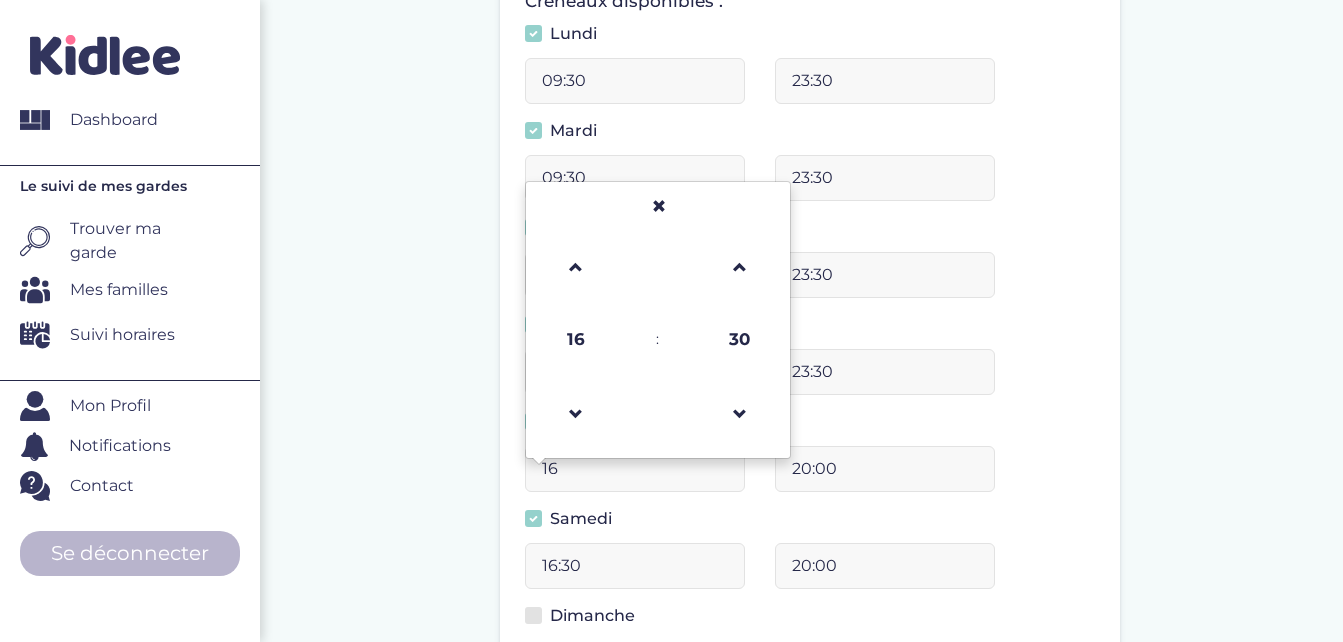 type on "1" 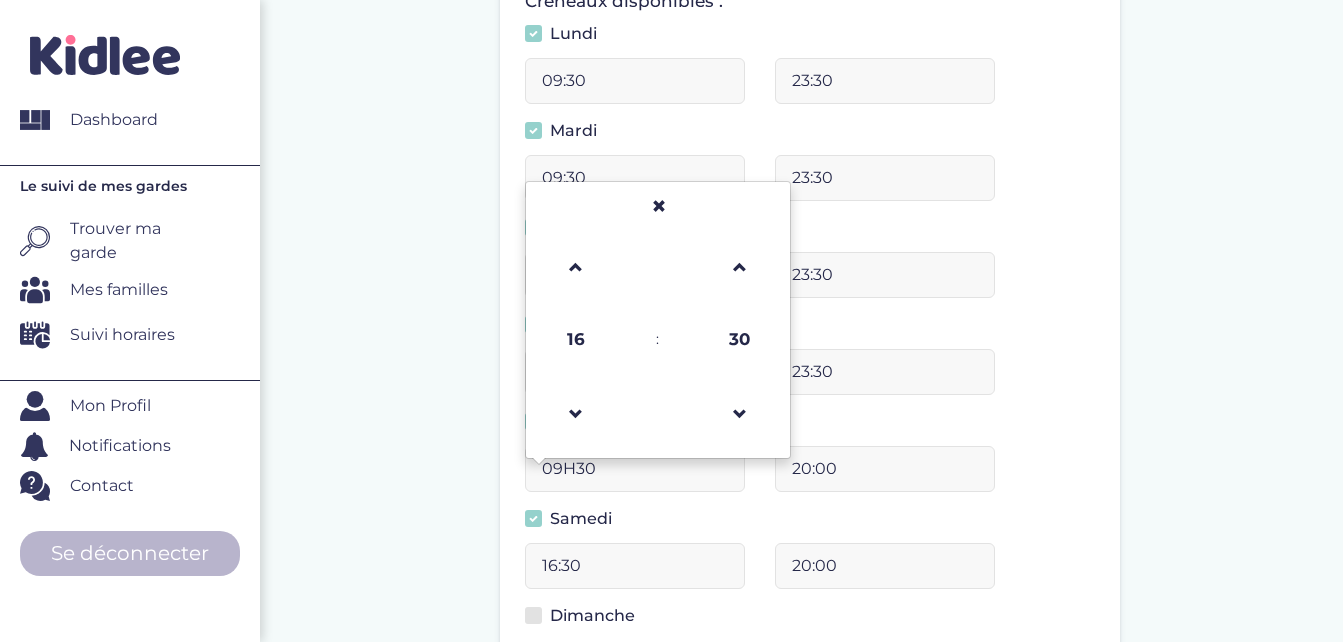 type on "09:30" 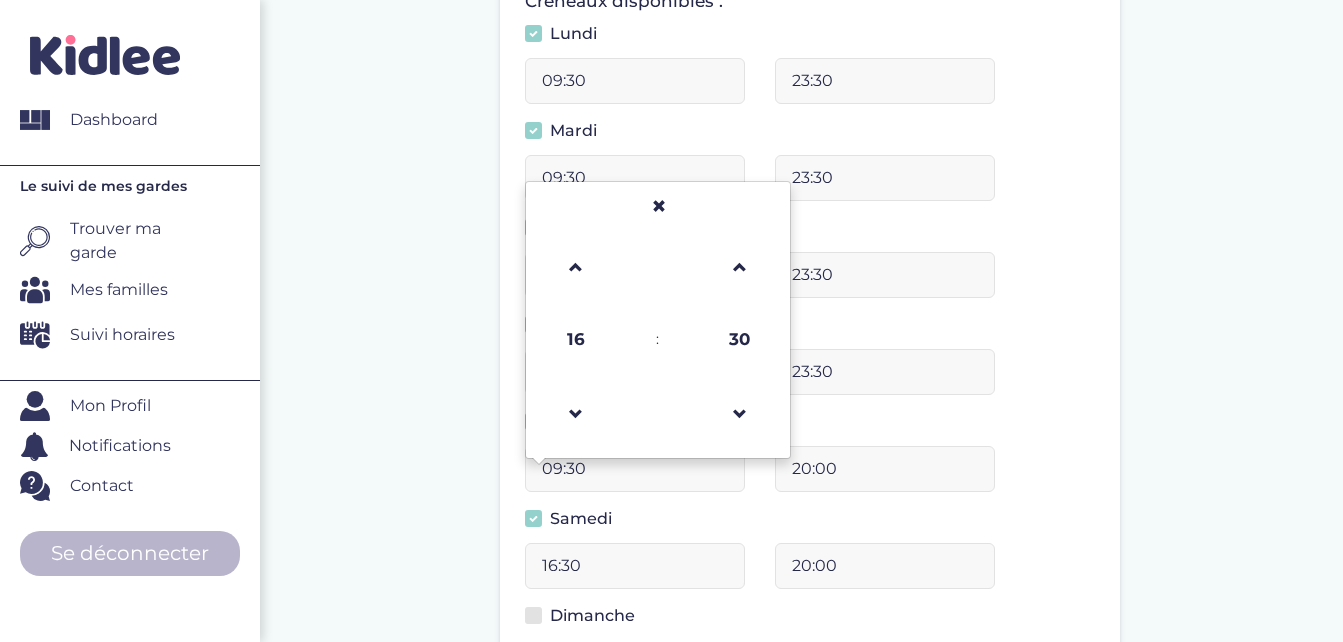 click on "20:00" at bounding box center (885, 469) 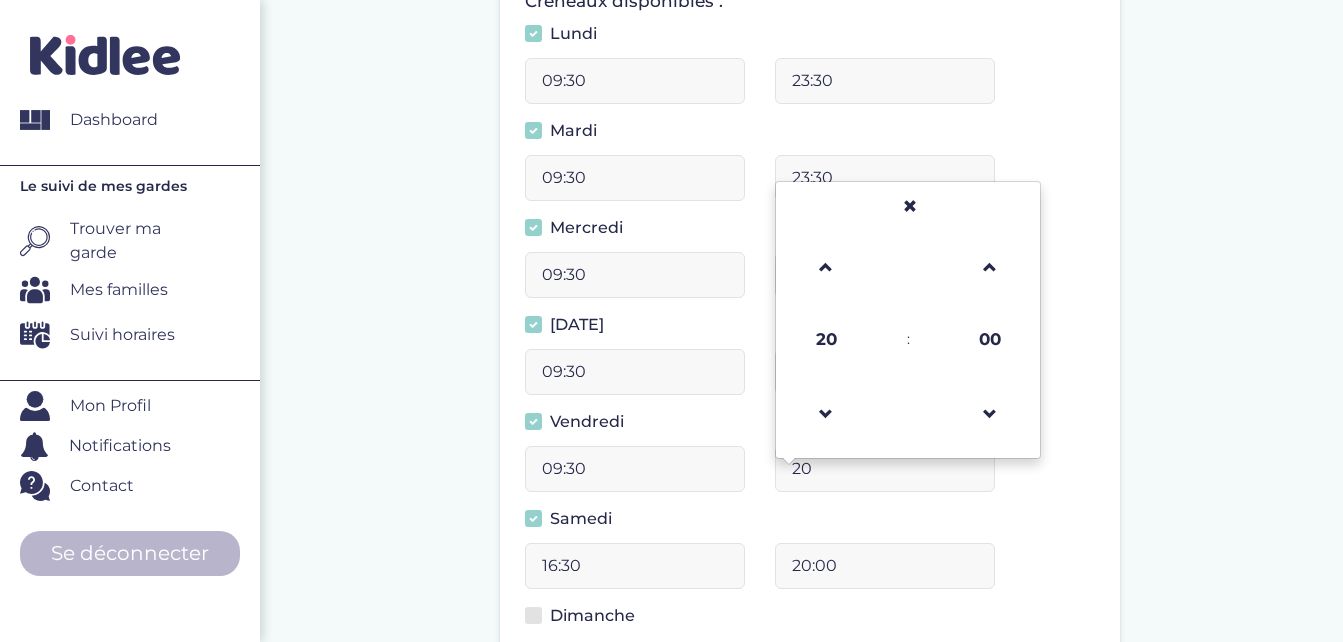 type on "2" 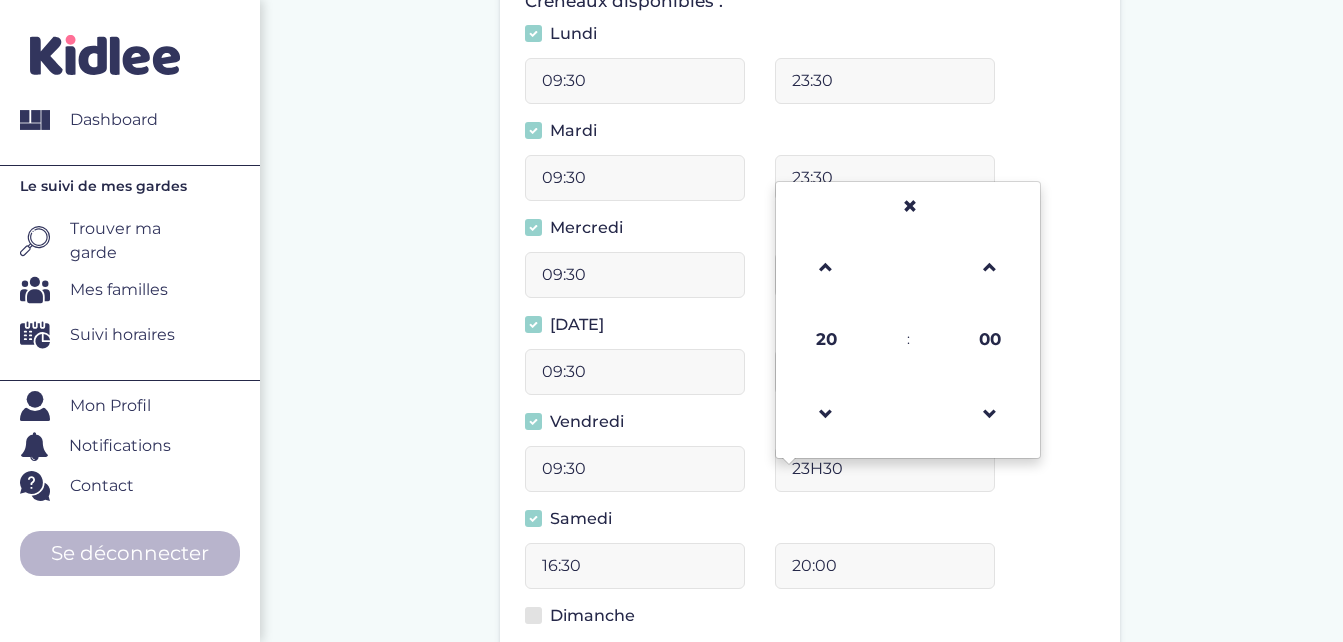 type on "23:30" 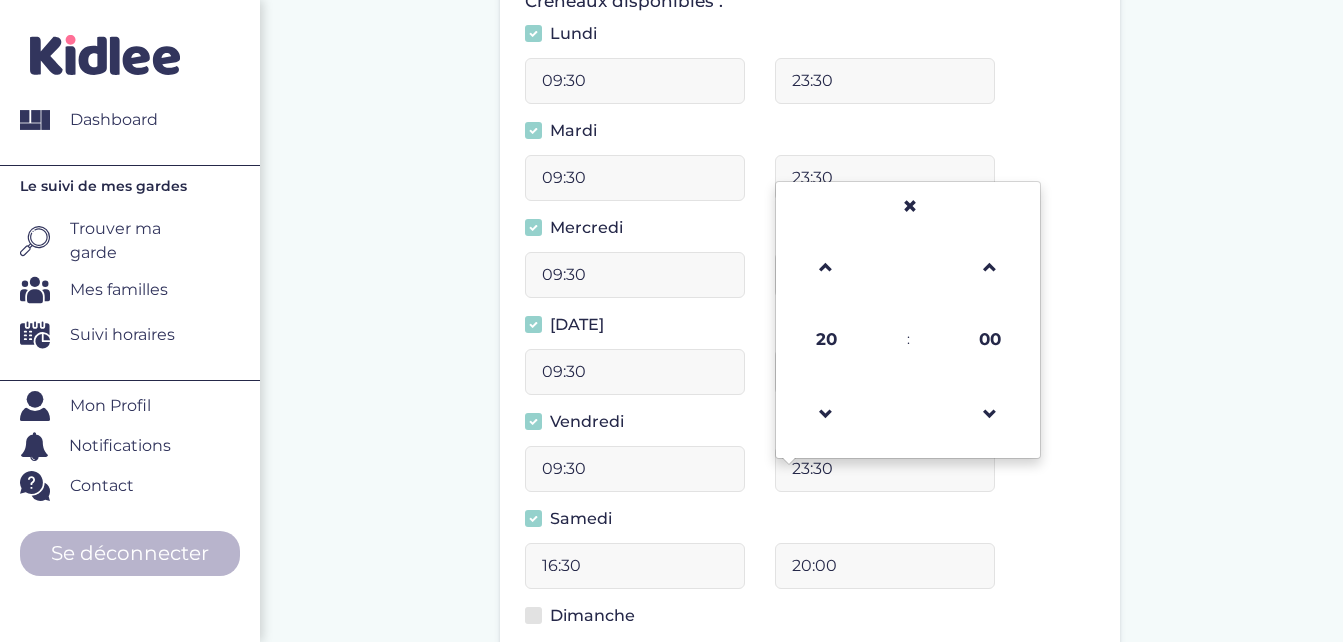 click on "16:30" at bounding box center [635, 566] 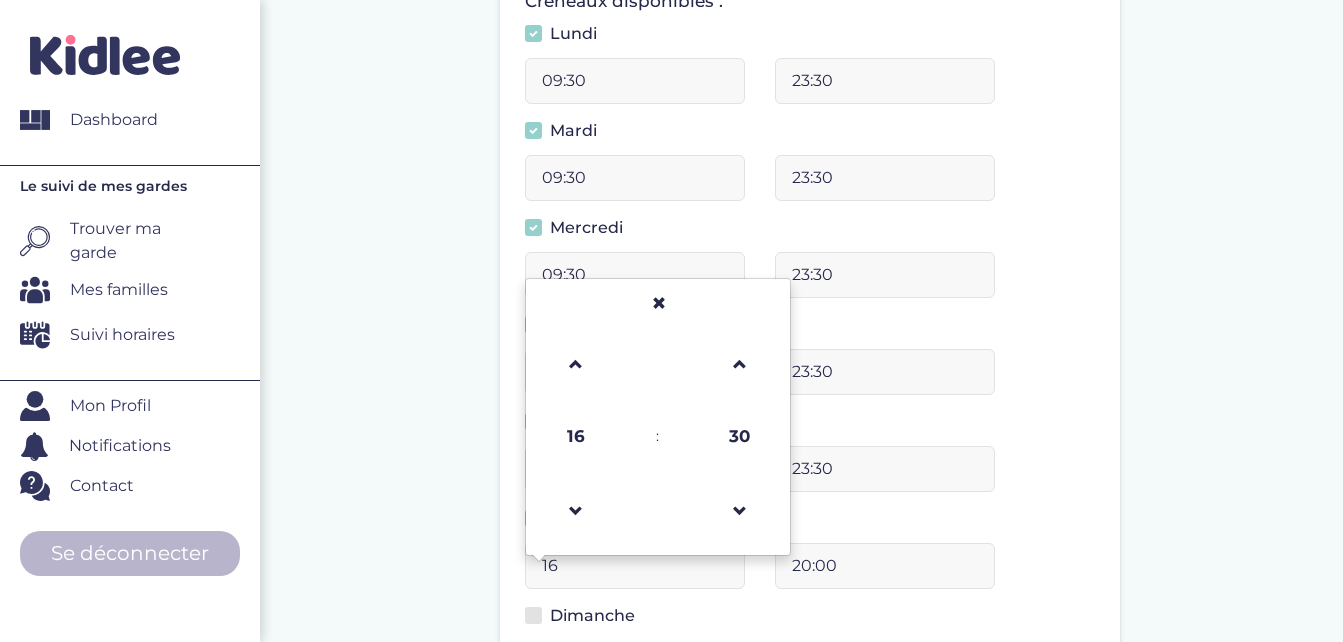 type on "1" 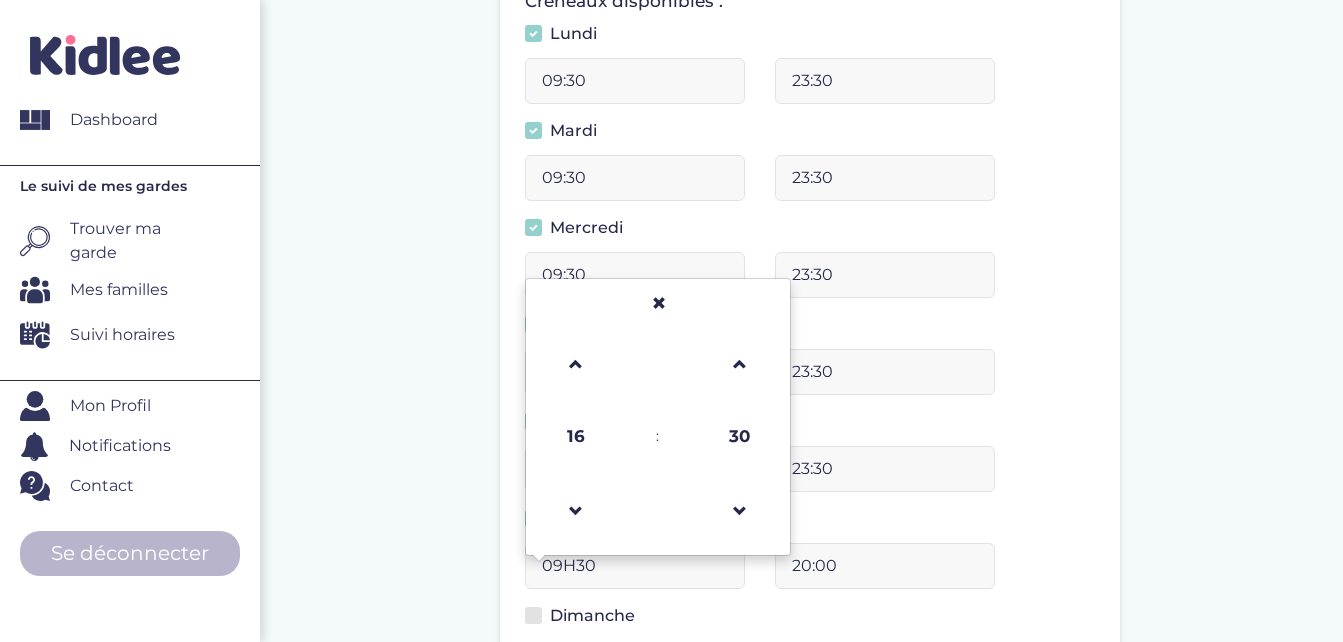 type on "09:30" 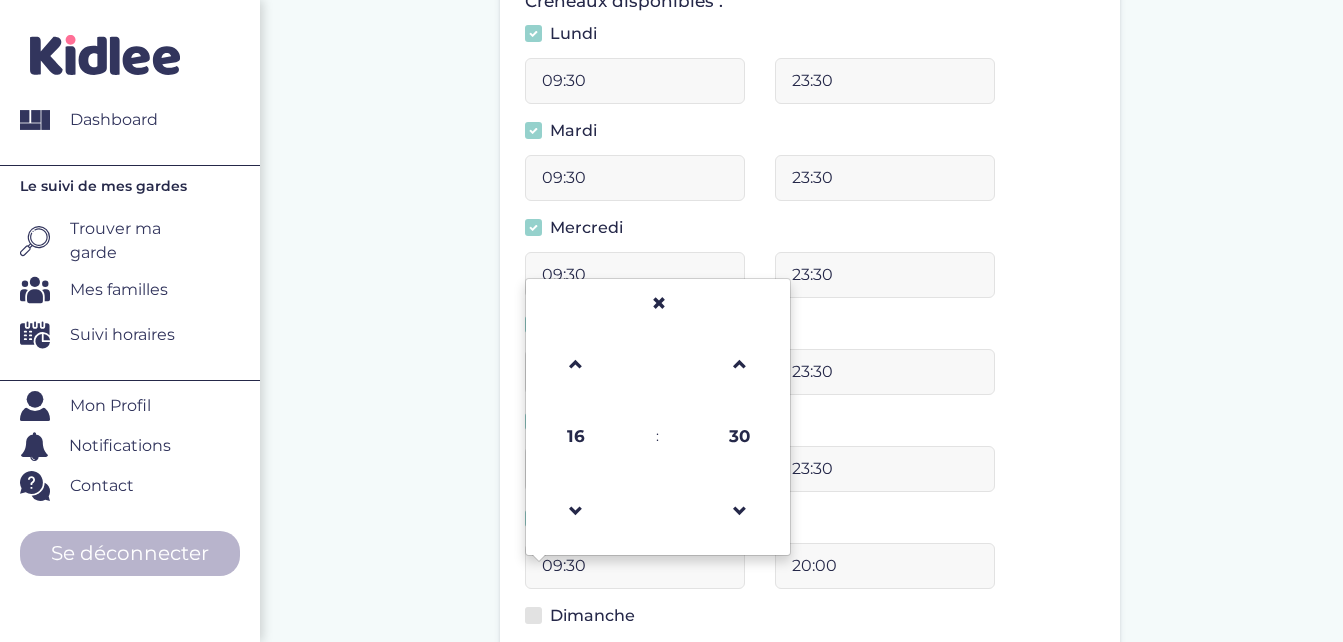 click on "20:00" at bounding box center [885, 566] 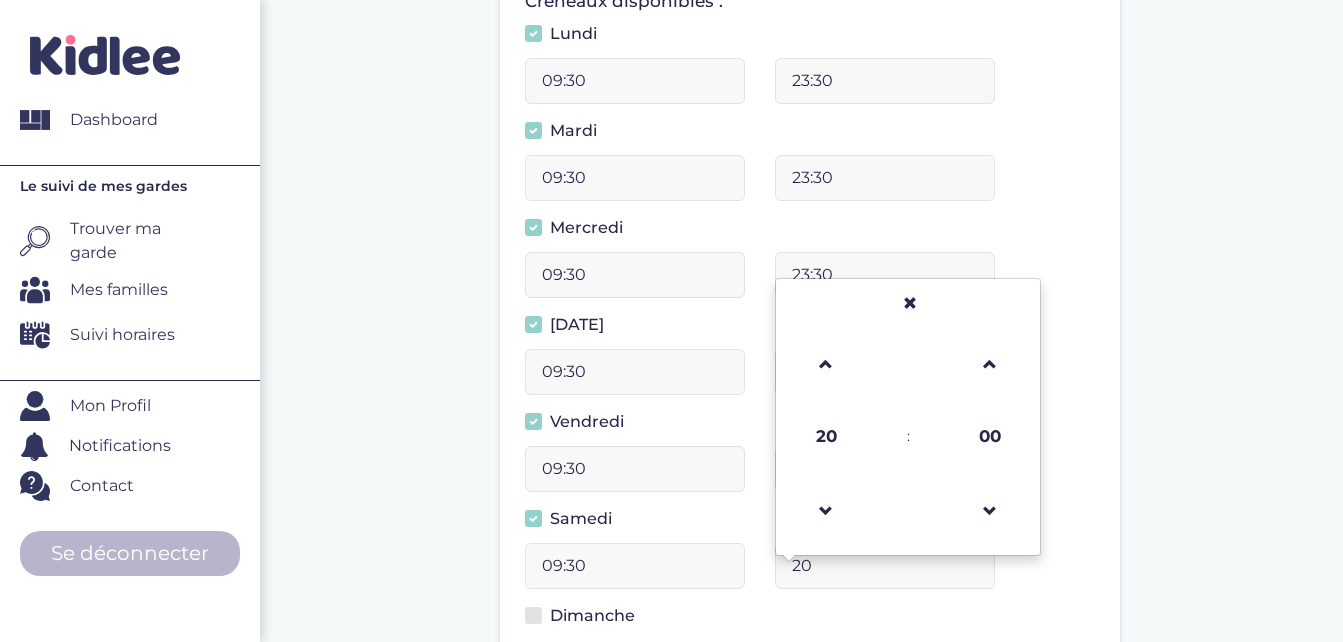 type on "2" 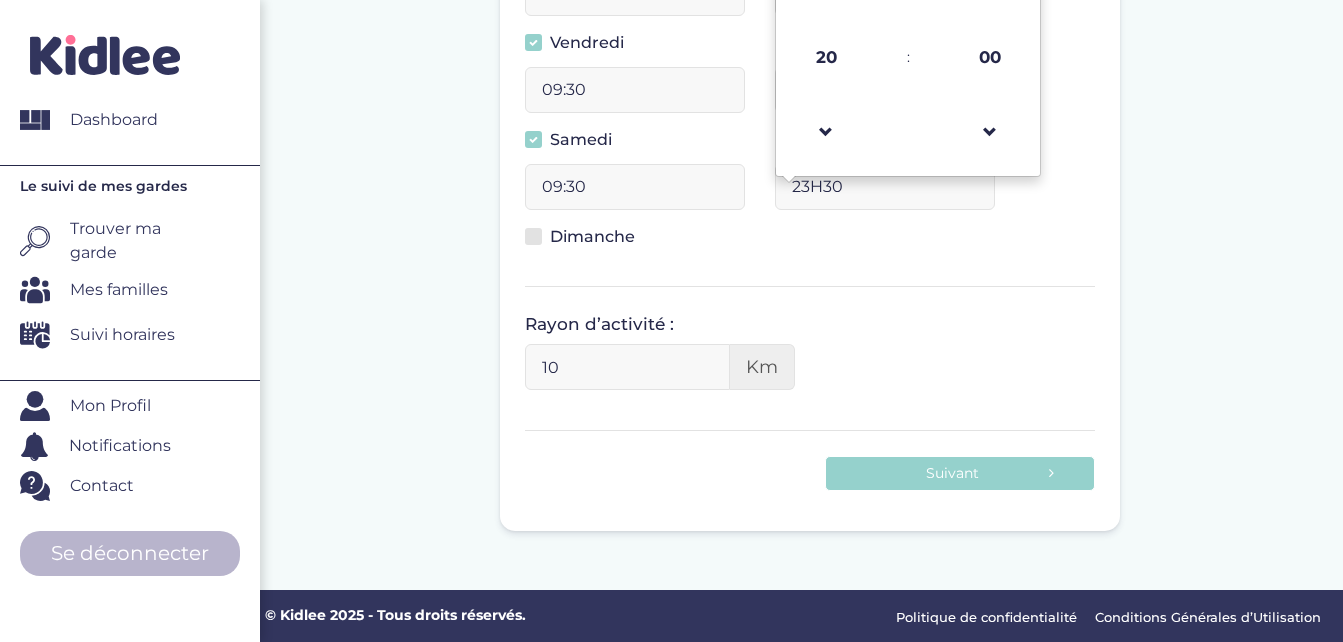 scroll, scrollTop: 1017, scrollLeft: 0, axis: vertical 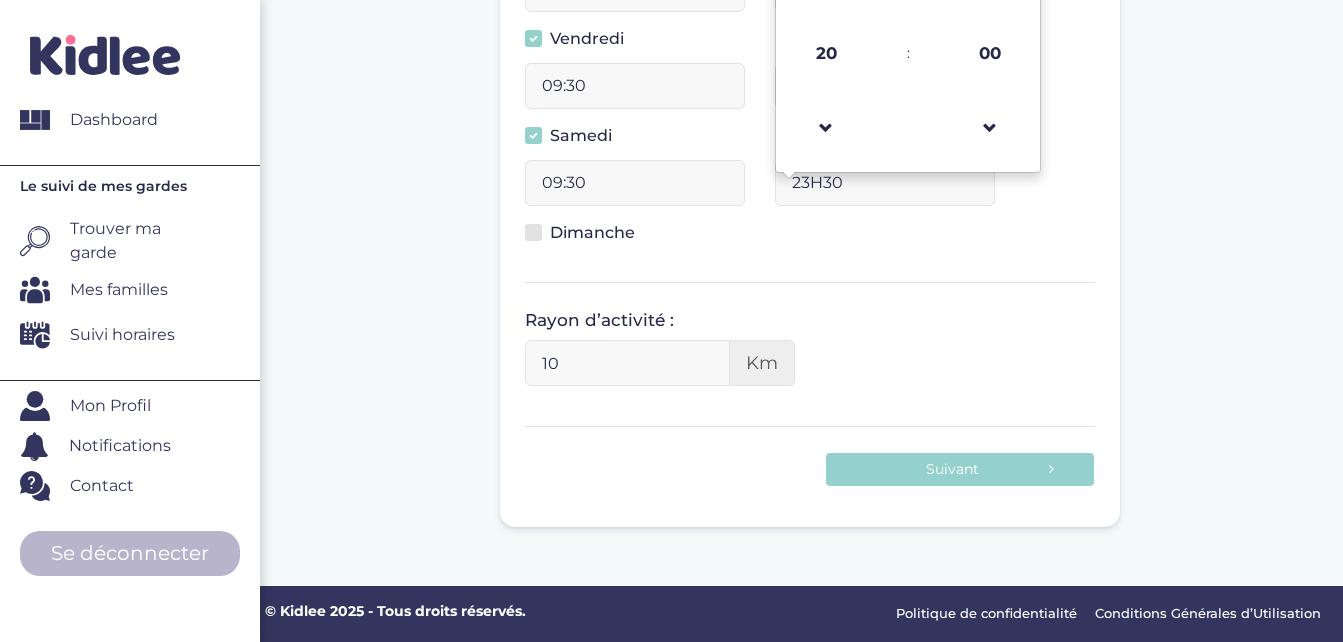 type on "23:30" 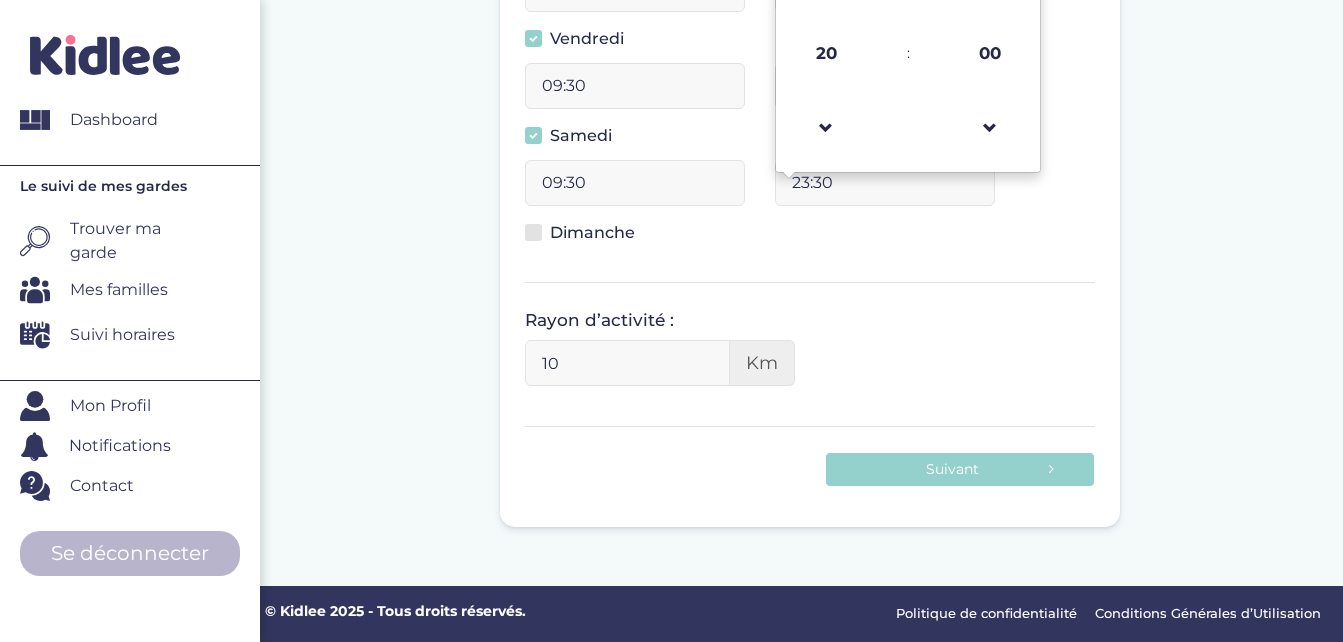 click on "10" at bounding box center (627, 363) 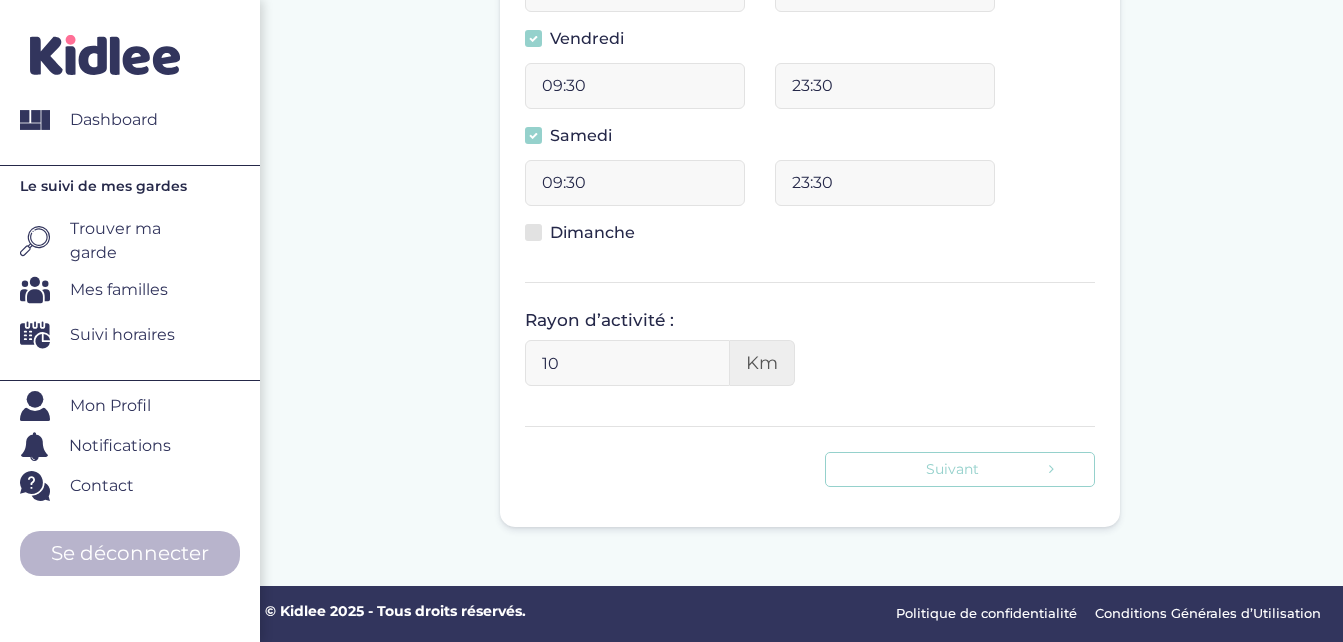 click on "Suivant" at bounding box center (960, 469) 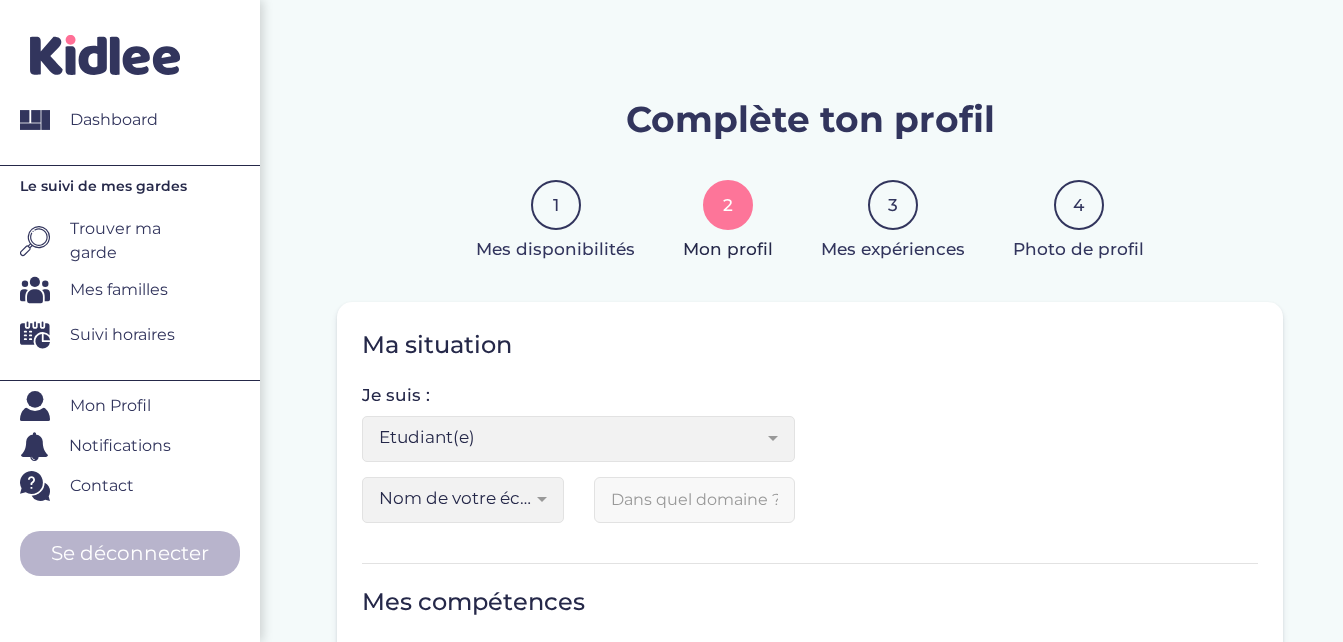 scroll, scrollTop: 253, scrollLeft: 0, axis: vertical 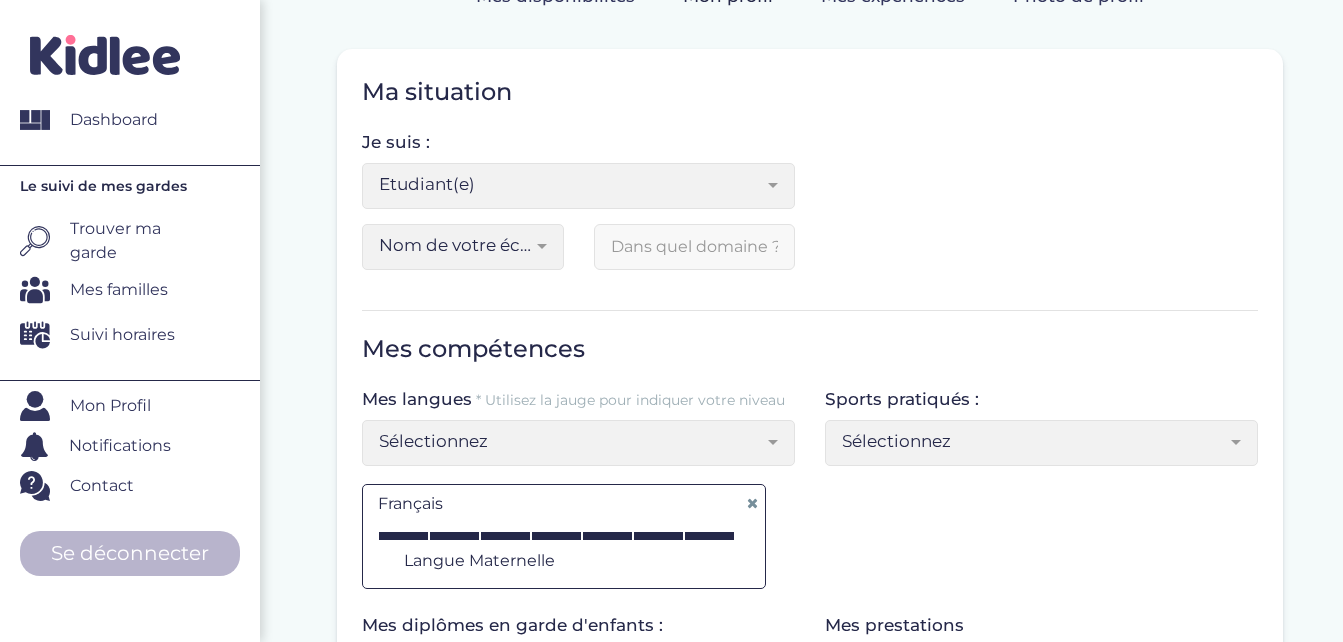 click on "Nom de votre école ou université" at bounding box center (462, 247) 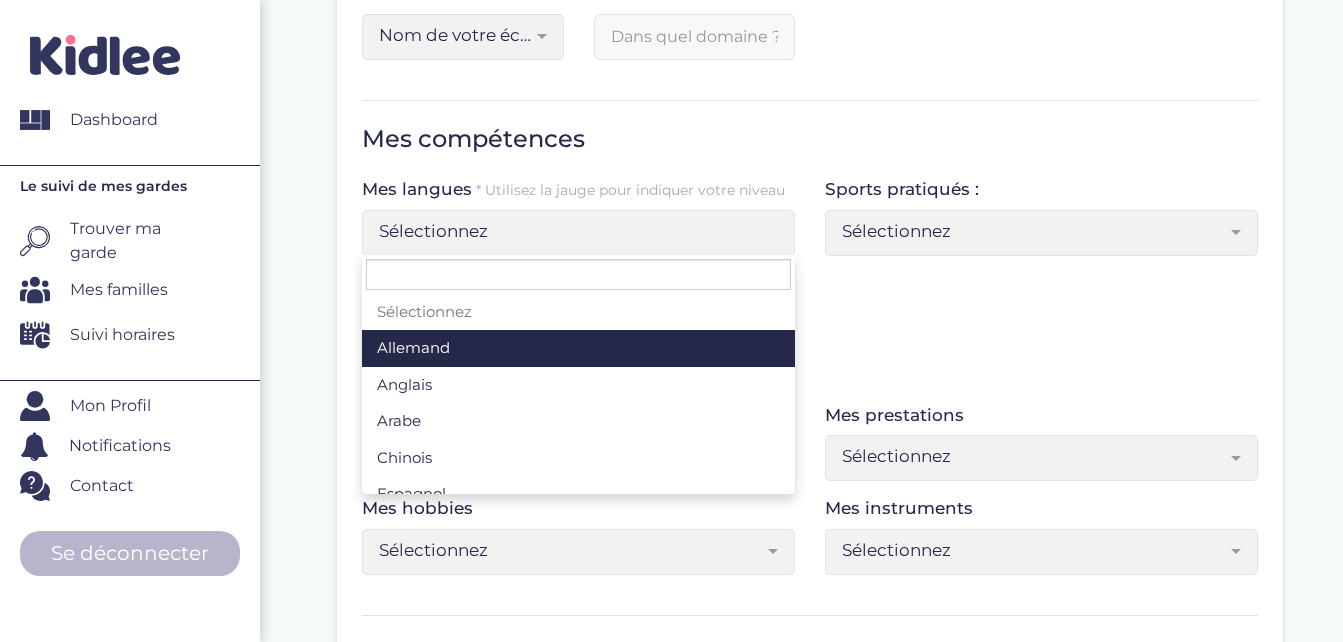 click on "Sélectionnez" at bounding box center (578, 233) 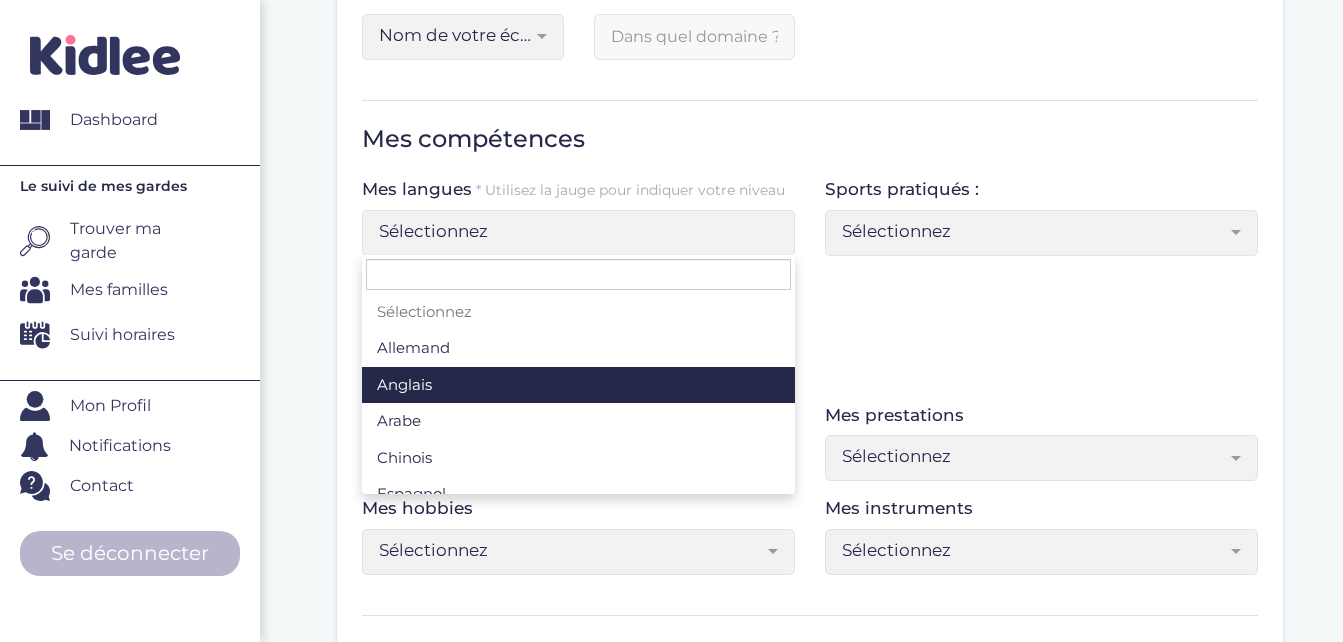select on "Sélectionnez" 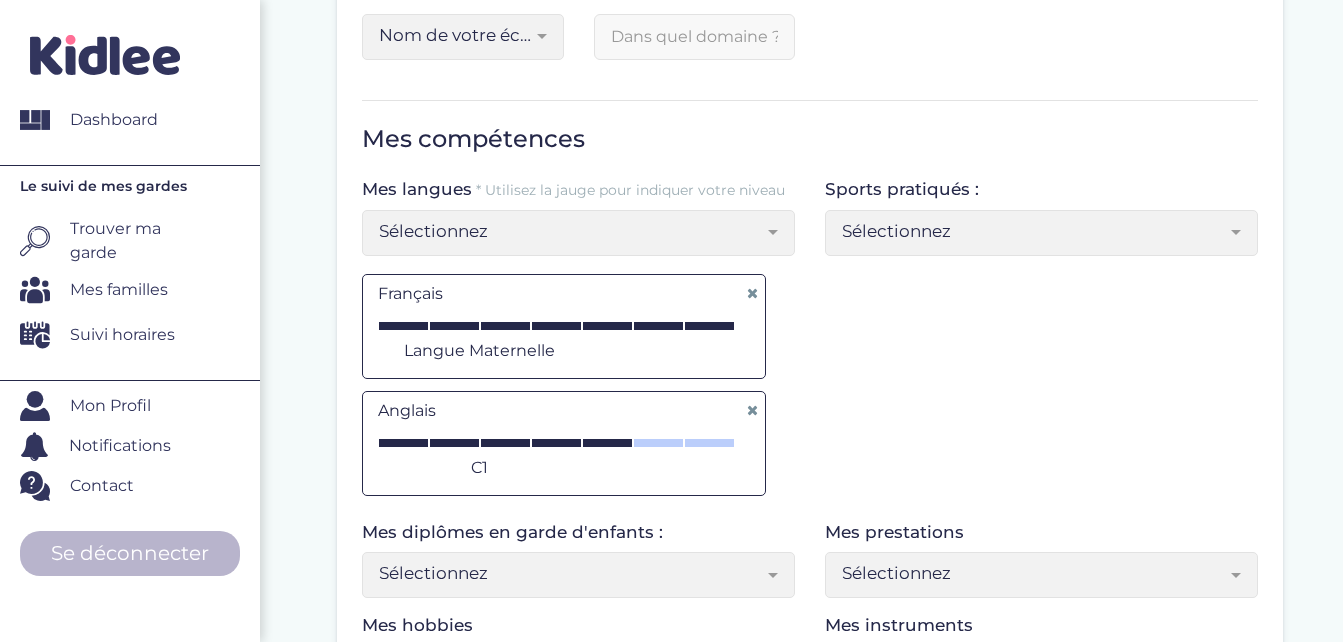 click at bounding box center (607, 443) 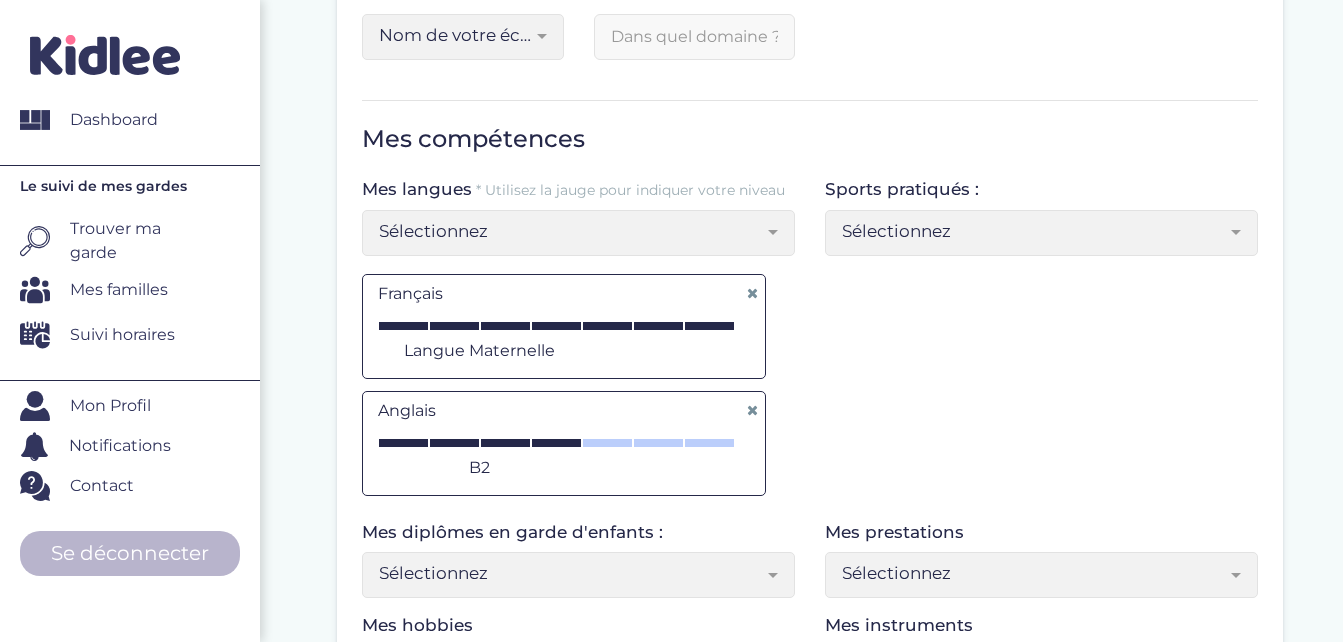 click at bounding box center [556, 443] 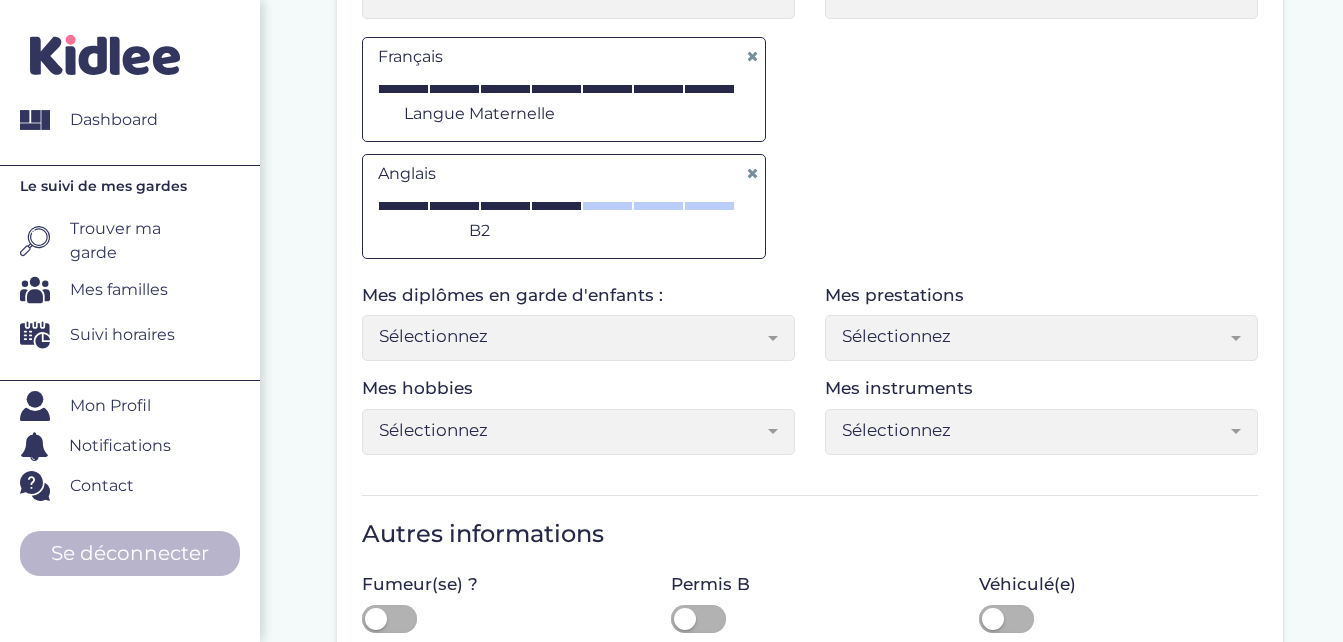 scroll, scrollTop: 701, scrollLeft: 0, axis: vertical 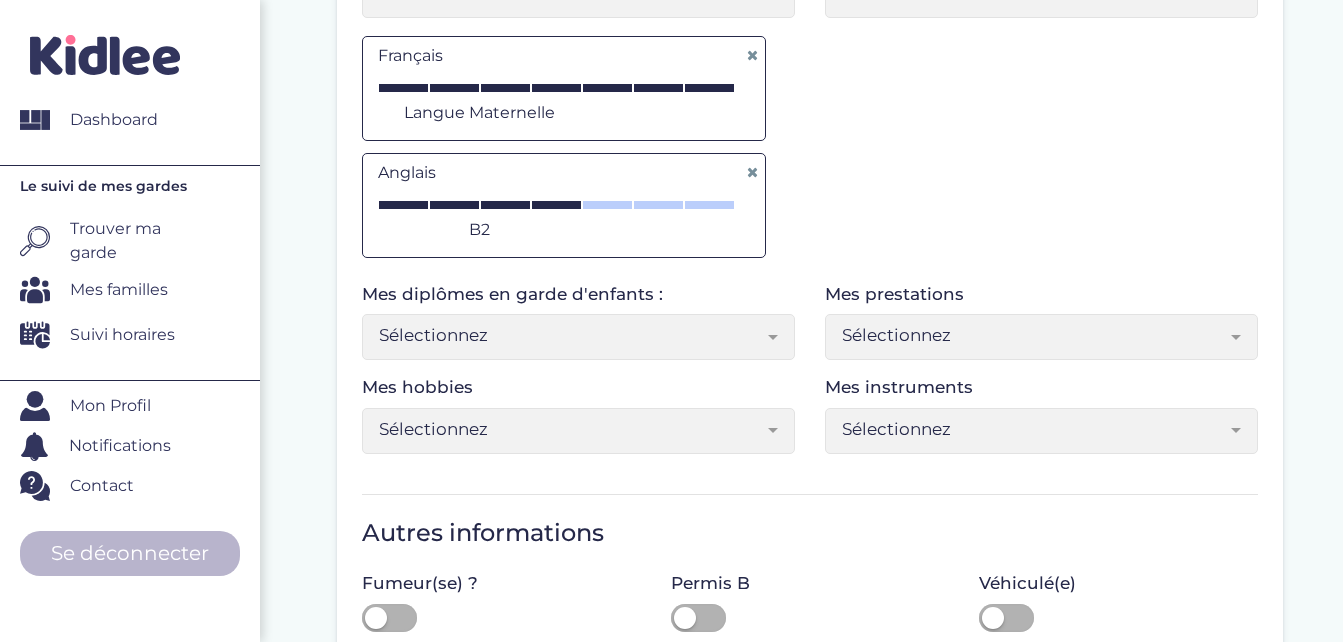 click on "Mes diplômes en garde d'enfants :   Sélectionnez   BAFA 1/3   BAFA 2/3   BAFA obtenu   PSC1 (Certificat de geste de premiers secours)   IPSEN (initiation aux premiers secours enfant et nourrisson)   ATSEM (Agent territorial des écoles maternelles)   CAP petite enfance   Autres diplômes relatifs aux enfants Sélectionnez" at bounding box center (578, 329) 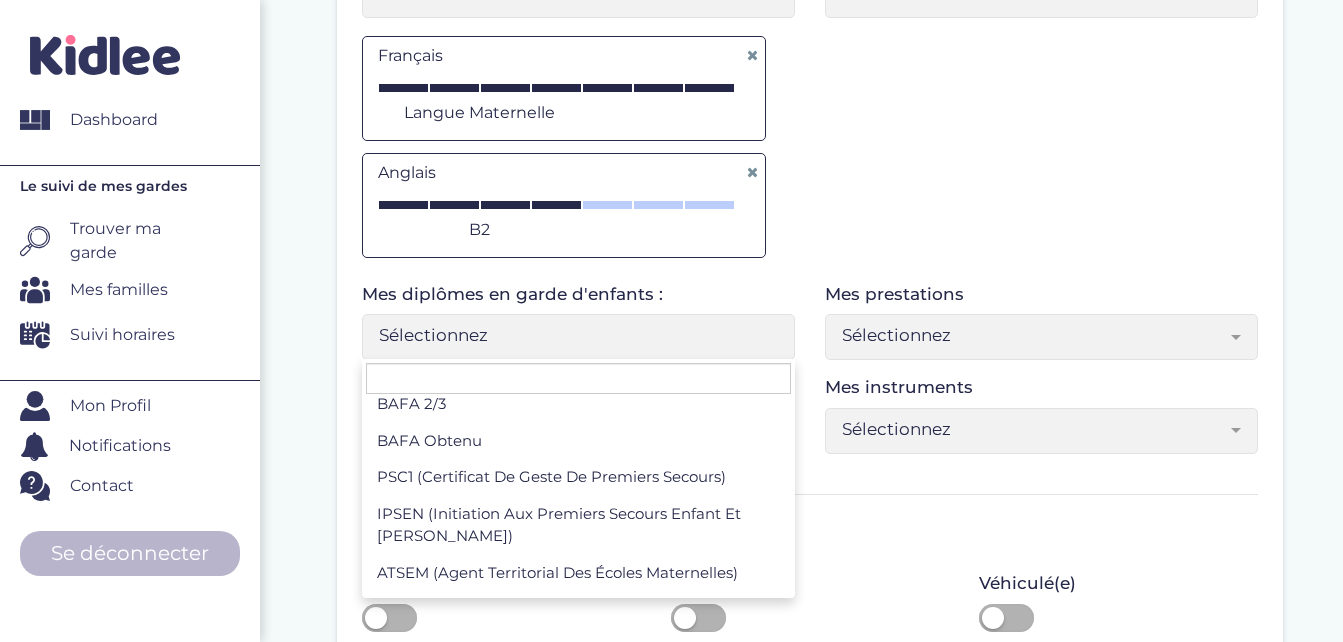 scroll, scrollTop: 151, scrollLeft: 0, axis: vertical 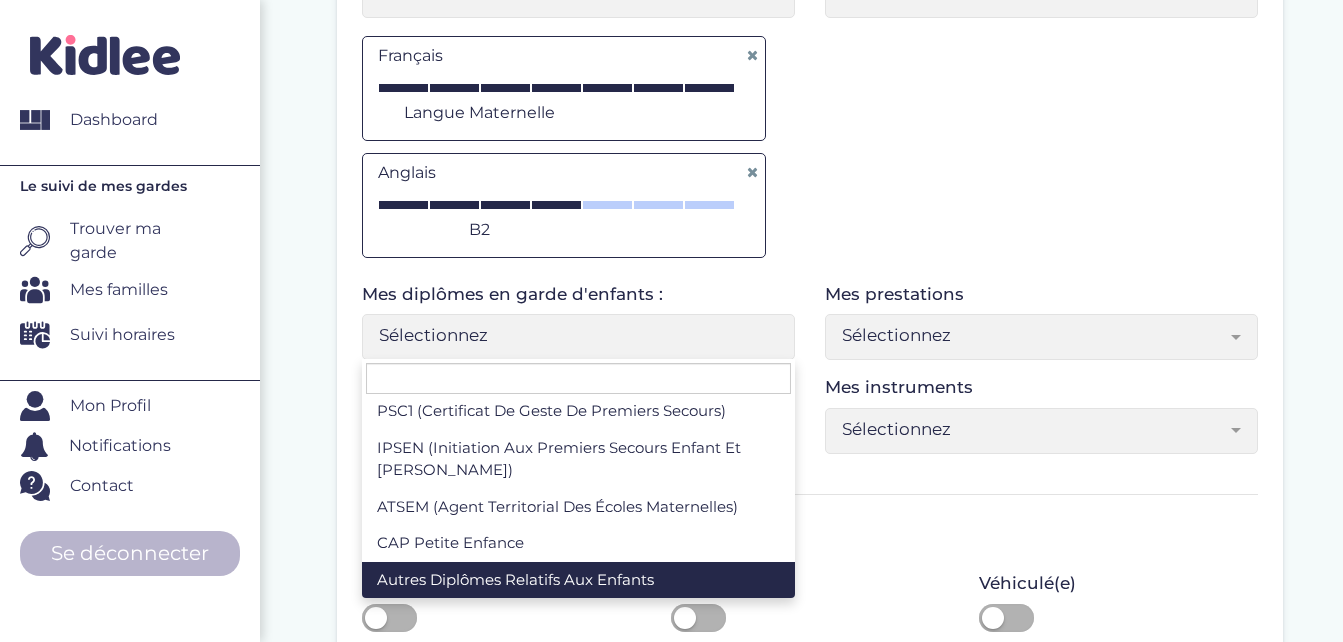 select on "Sélectionnez" 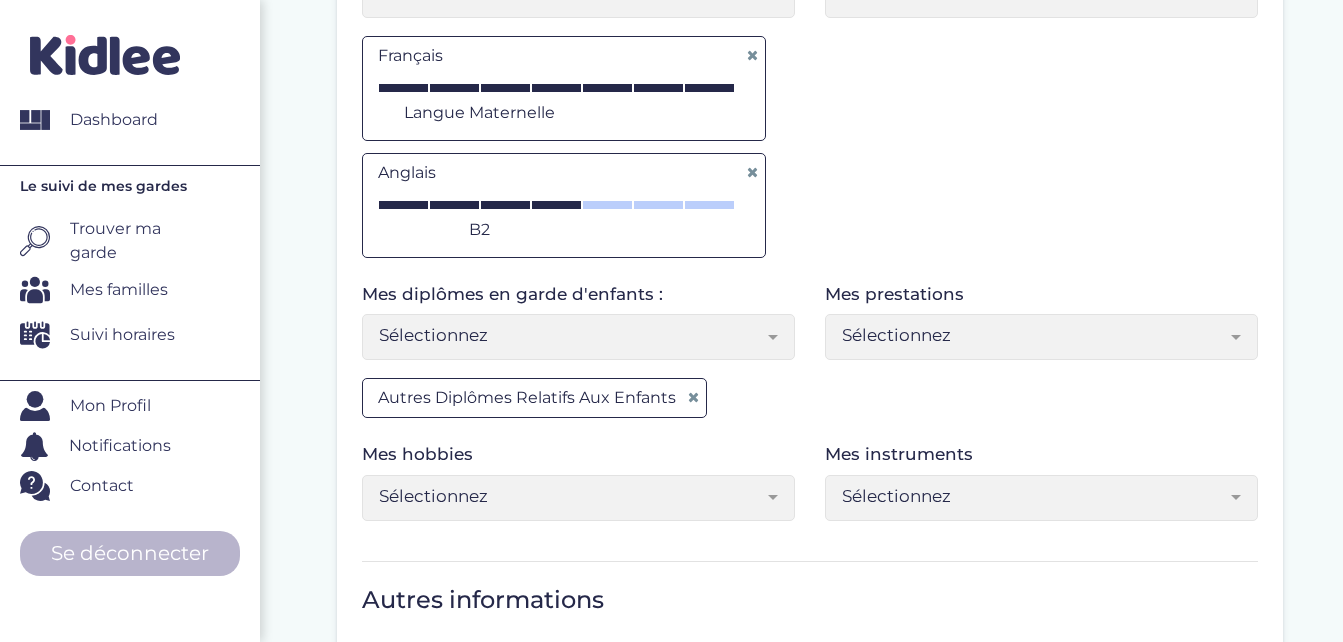 click on "Sélectionnez" at bounding box center (1041, 337) 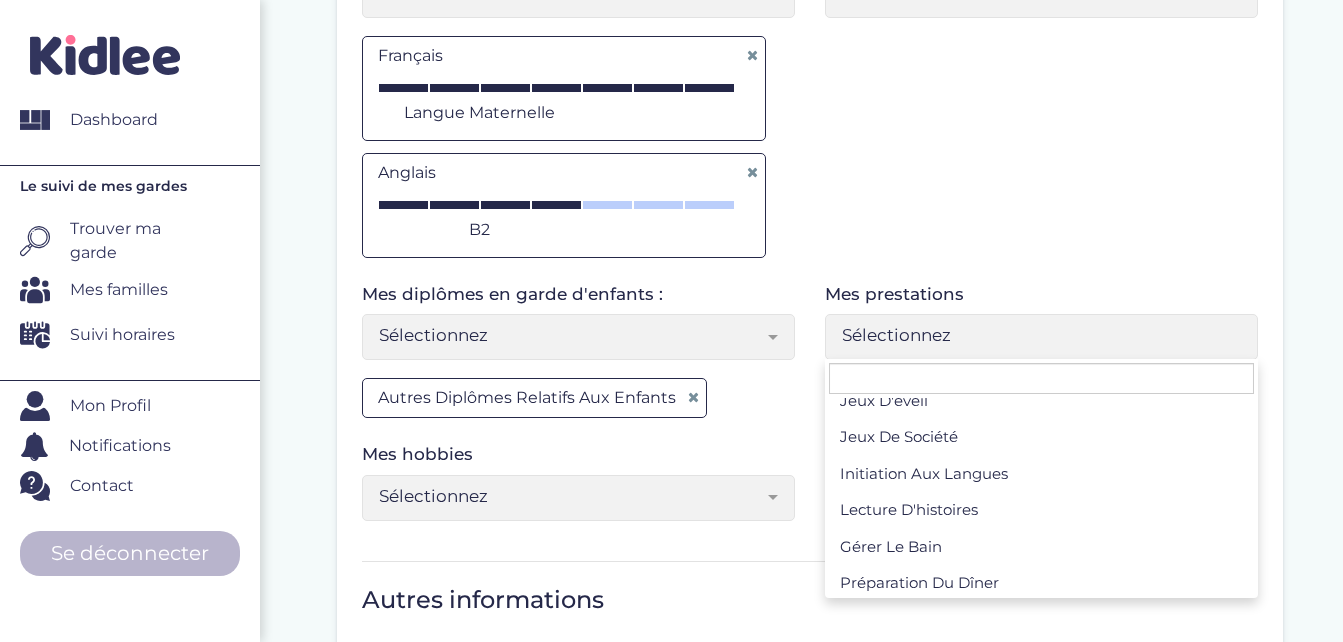 scroll, scrollTop: 348, scrollLeft: 0, axis: vertical 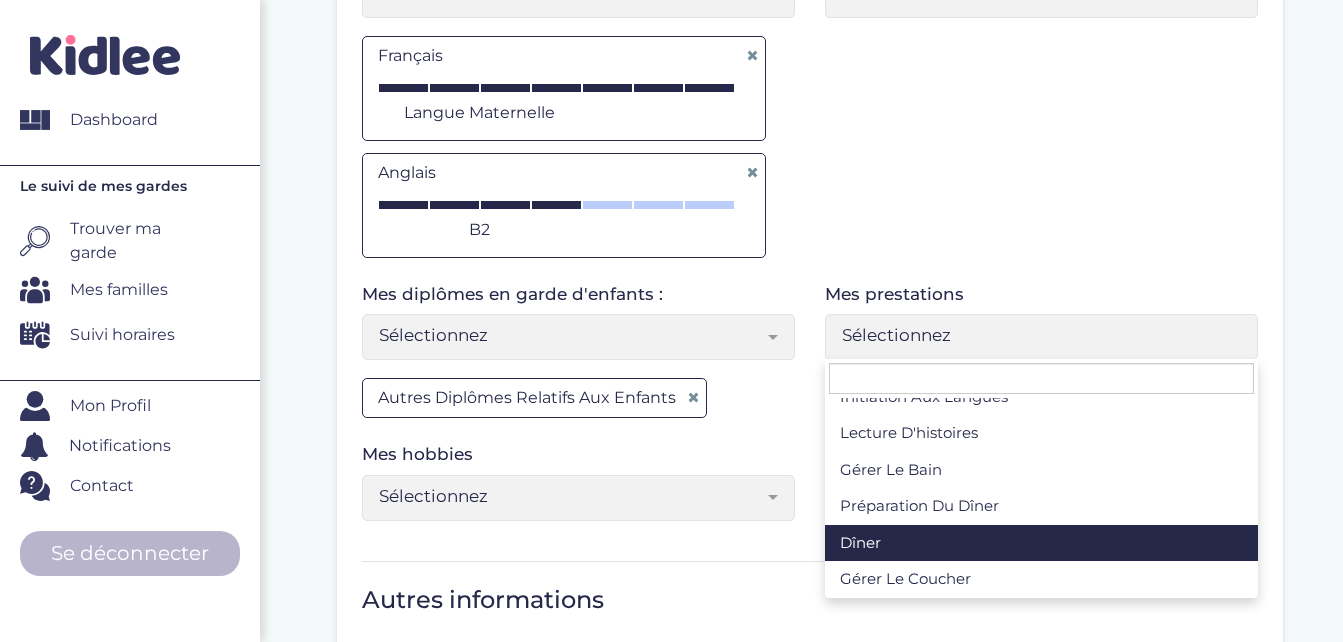 click on "Sélectionnez" at bounding box center (571, 496) 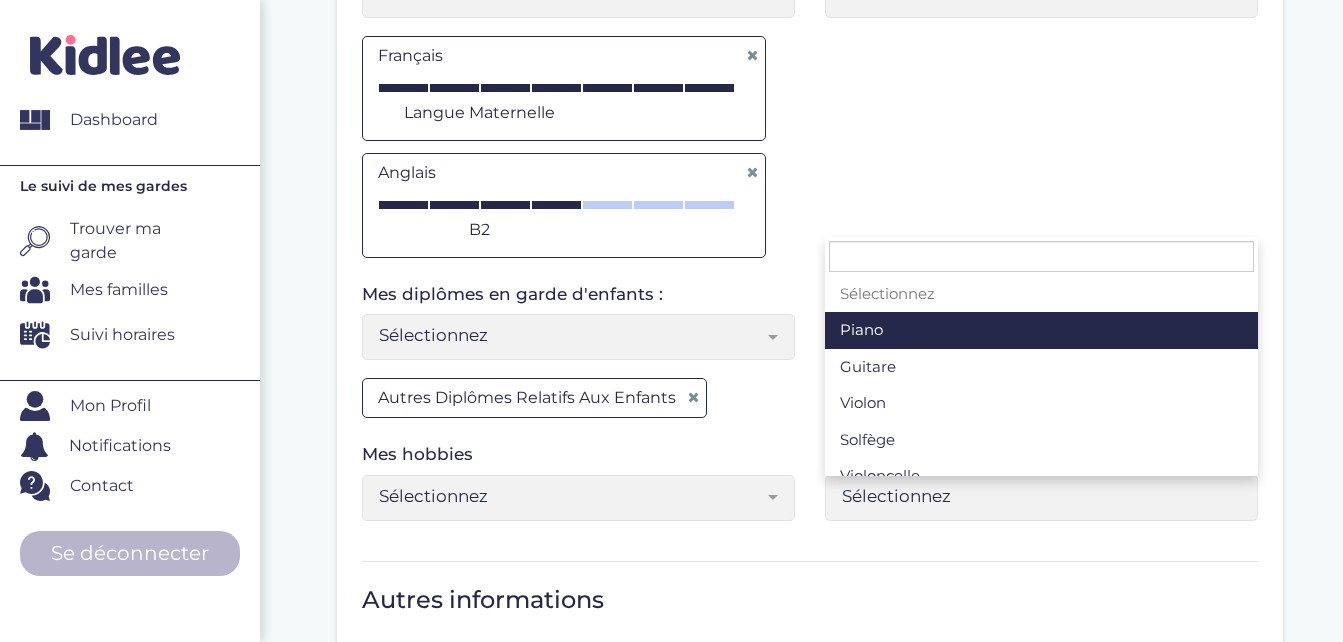 scroll, scrollTop: 707, scrollLeft: 0, axis: vertical 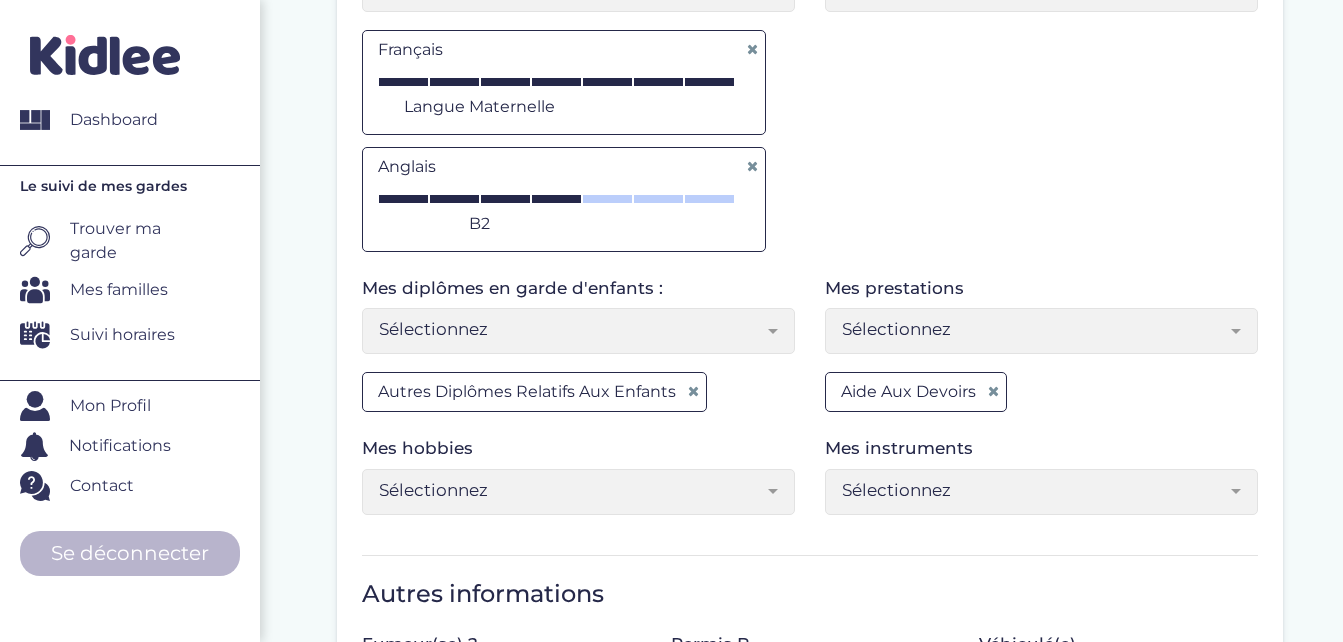 click on "Mes langues   * Utilisez la jauge pour indiquer votre niveau   Sélectionnez   Allemand   Anglais   Arabe   Chinois   Espagnol   Grec   Italien   Japonais   Russe   Portugais   Français Sélectionnez
Français
A1   A2   B1   B2   C1   C2   Langue maternelle Langue maternelle     Anglais A1 A2 B1 B2 C1 C2 Langue maternelle B2   Sports pratiqués :   Sélectionnez   tennis de table   natation   tennis   handball   basketball   football   judo   karaté   rugby   course   Cyclisme   Danse   Gymnastique   Athlétisme   Equitation   Badminton   Fitness   Running   football Sélectionnez" at bounding box center (810, 104) 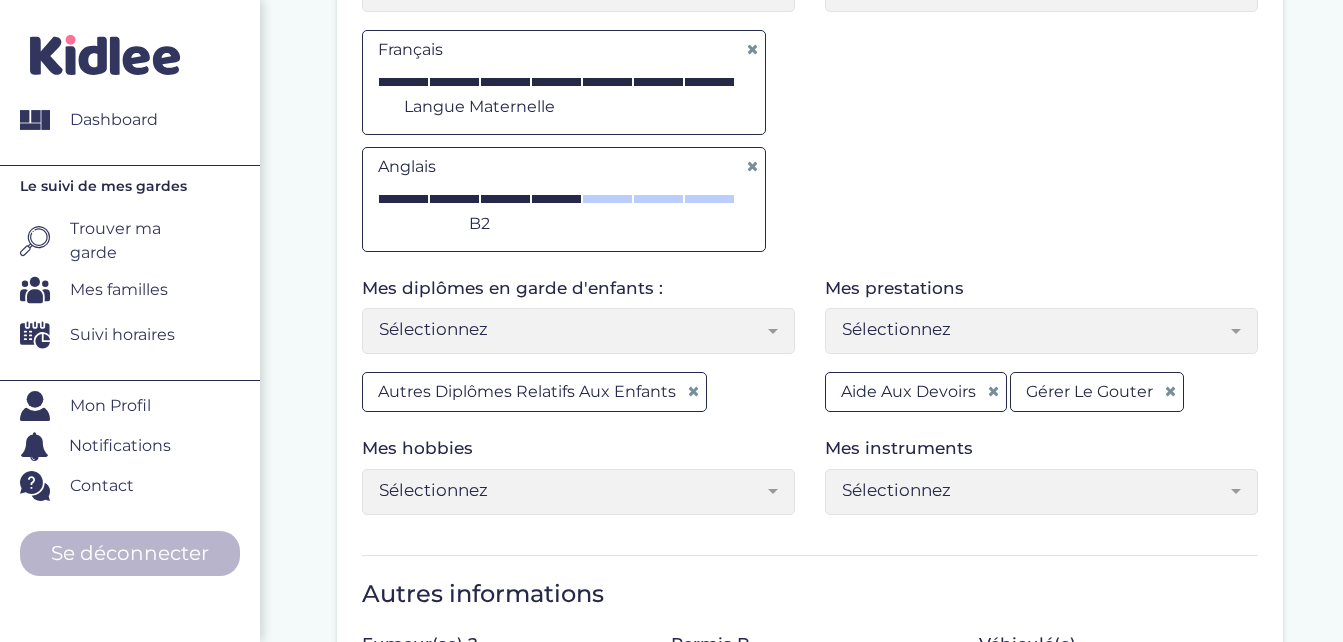 click on "Mes prestations   Sélectionnez   Gérer le gouter   Aide aux devoirs   Sorties extérieures (parc, musée...)   Accompagnement aux activités extra-scolaires   Activités manuelles (dessin, peinture...)   Activités sportives   Jeux d'éveil   Jeux de société   Initiation aux langues   Lecture d'histoires   Gérer le bain   Préparation du dîner   Dîner   Gérer le coucher Sélectionnez   Aide aux devoirs Gérer le gouter" at bounding box center [1041, 356] 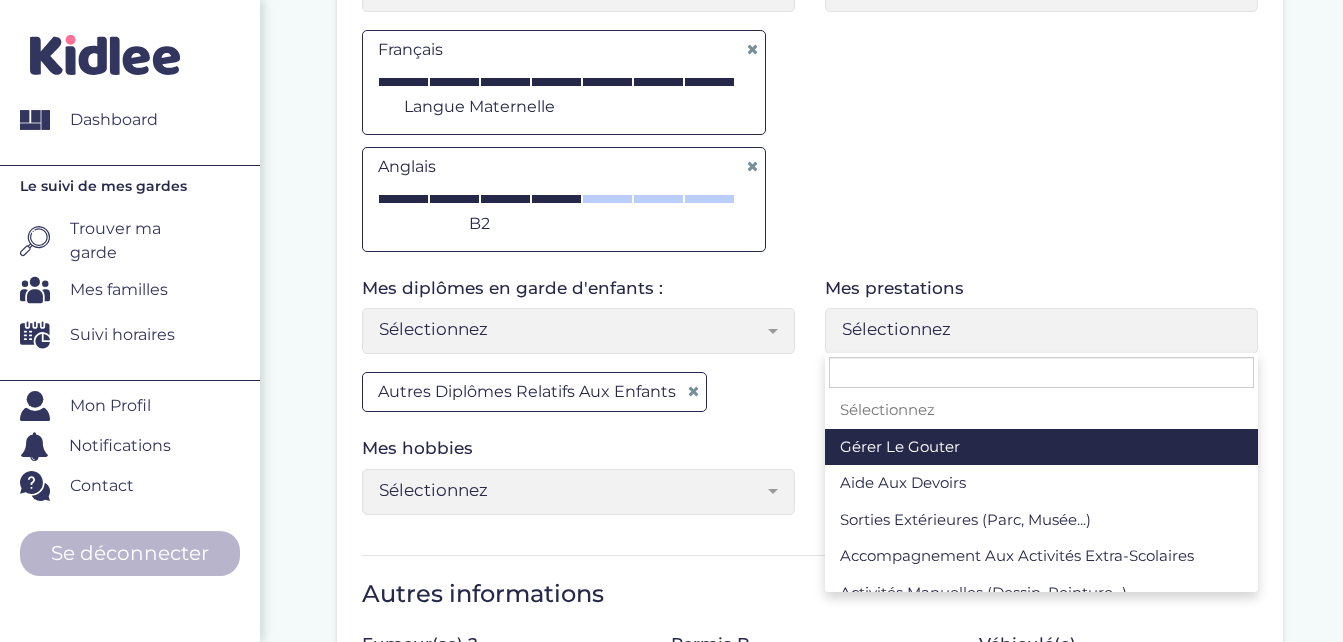 click on "Sélectionnez" at bounding box center [1041, 331] 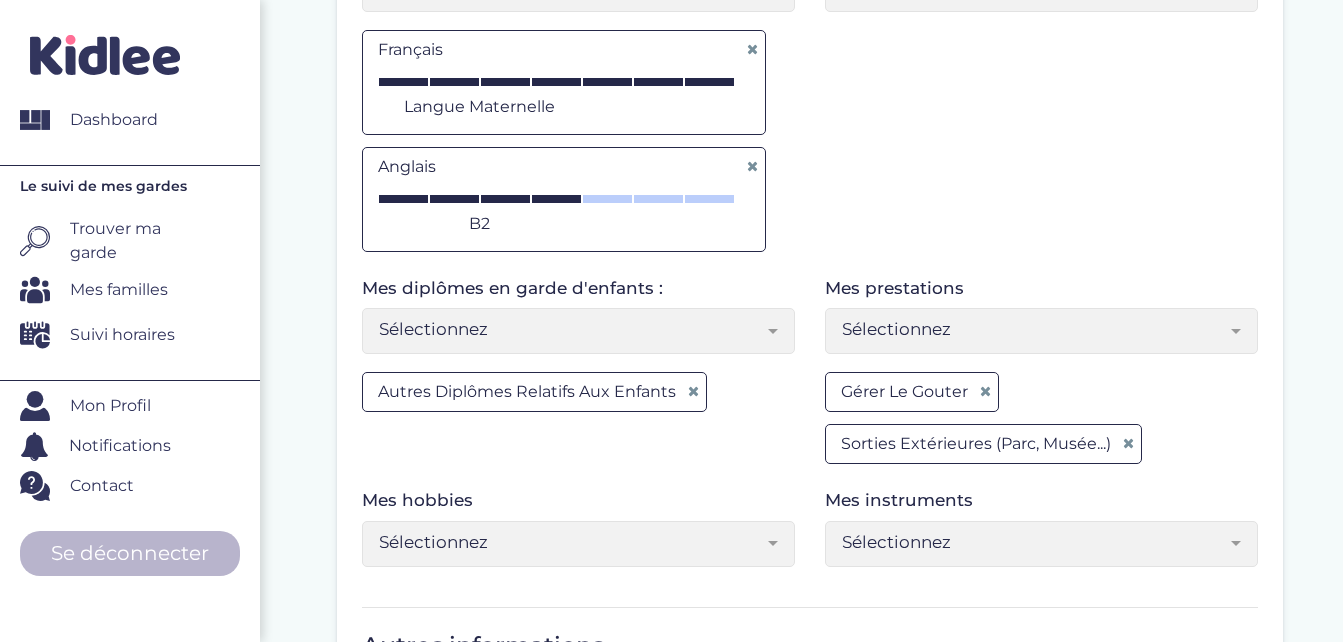 click on "Mes prestations   Sélectionnez   Gérer le gouter   Aide aux devoirs   Sorties extérieures (parc, musée...)   Accompagnement aux activités extra-scolaires   Activités manuelles (dessin, peinture...)   Activités sportives   Jeux d'éveil   Jeux de société   Initiation aux langues   Lecture d'histoires   Gérer le bain   Préparation du dîner   Dîner   Gérer le coucher Sélectionnez   Gérer le gouter Sorties extérieures (parc, musée...)" at bounding box center [1041, 382] 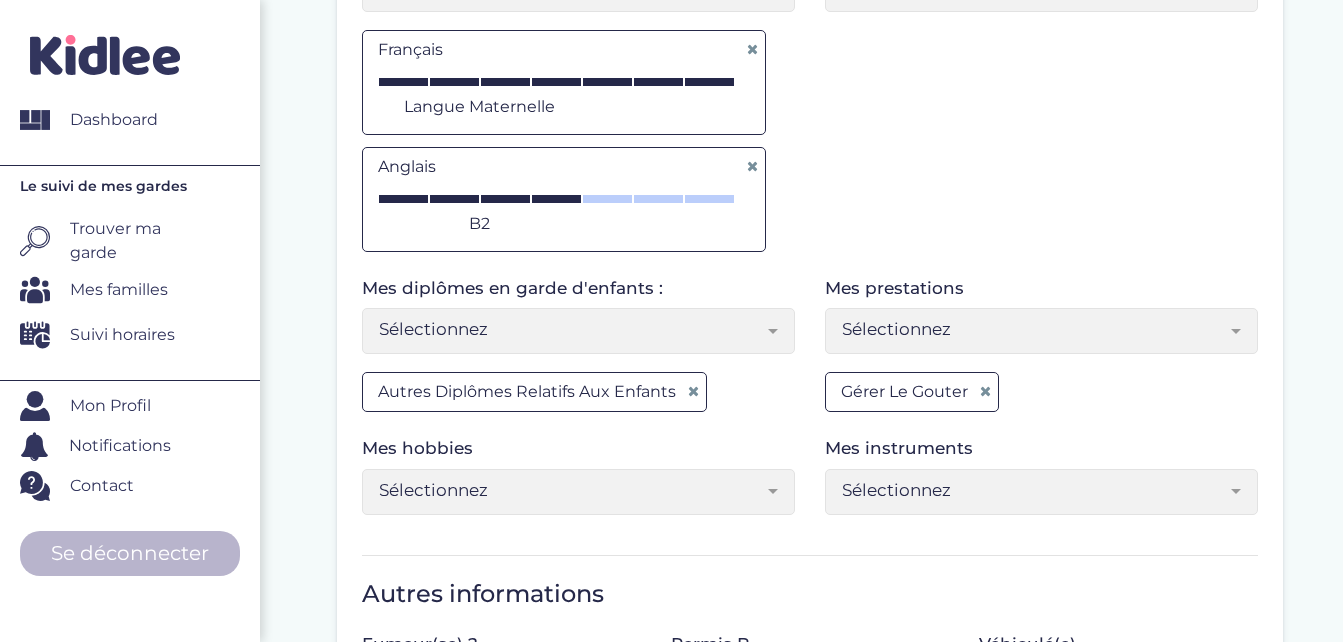 click on "Sélectionnez" at bounding box center [1034, 329] 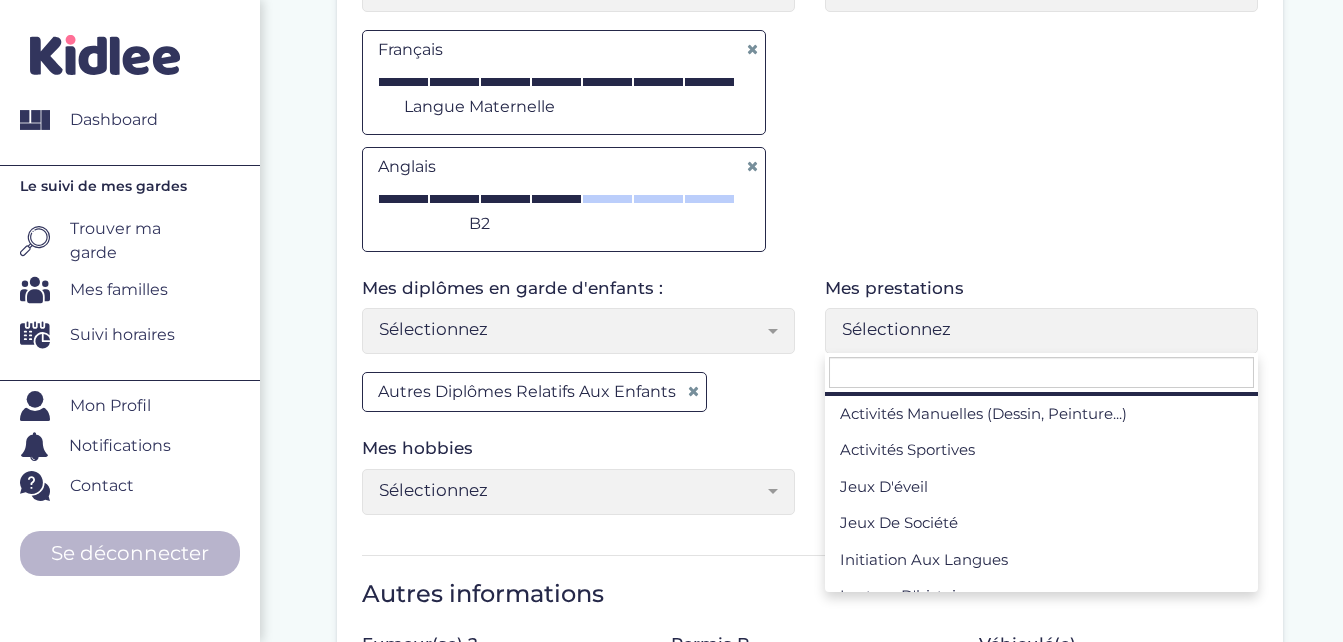 scroll, scrollTop: 180, scrollLeft: 0, axis: vertical 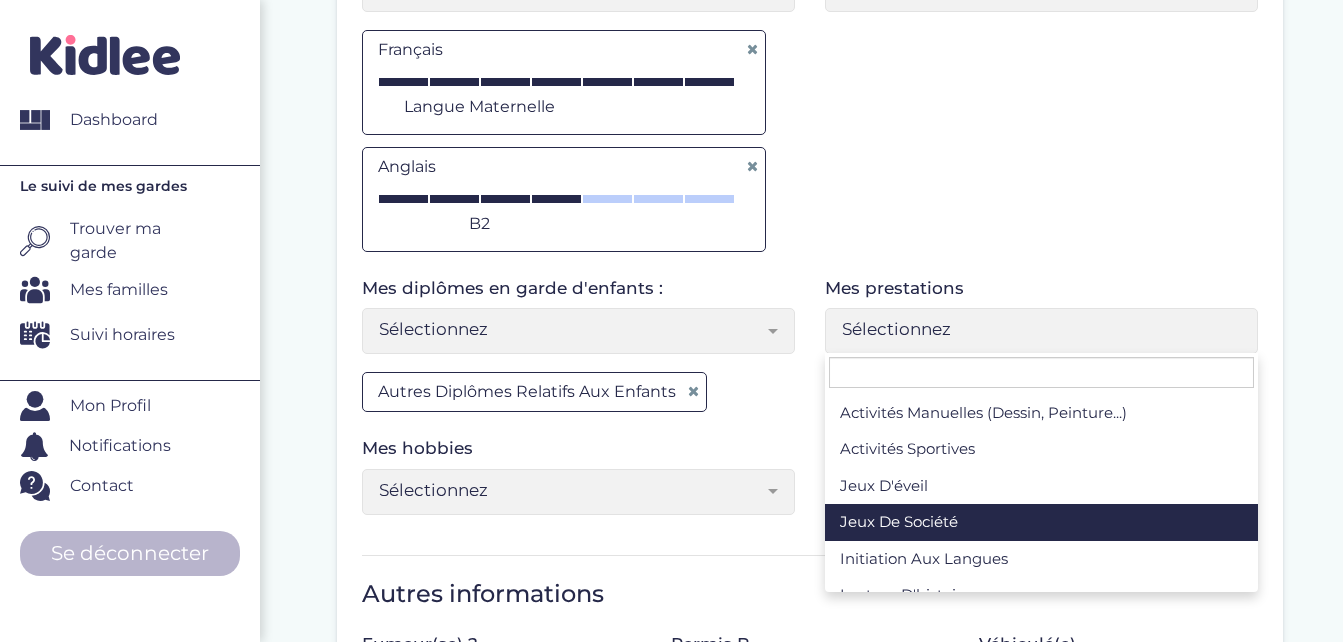 select on "Sélectionnez" 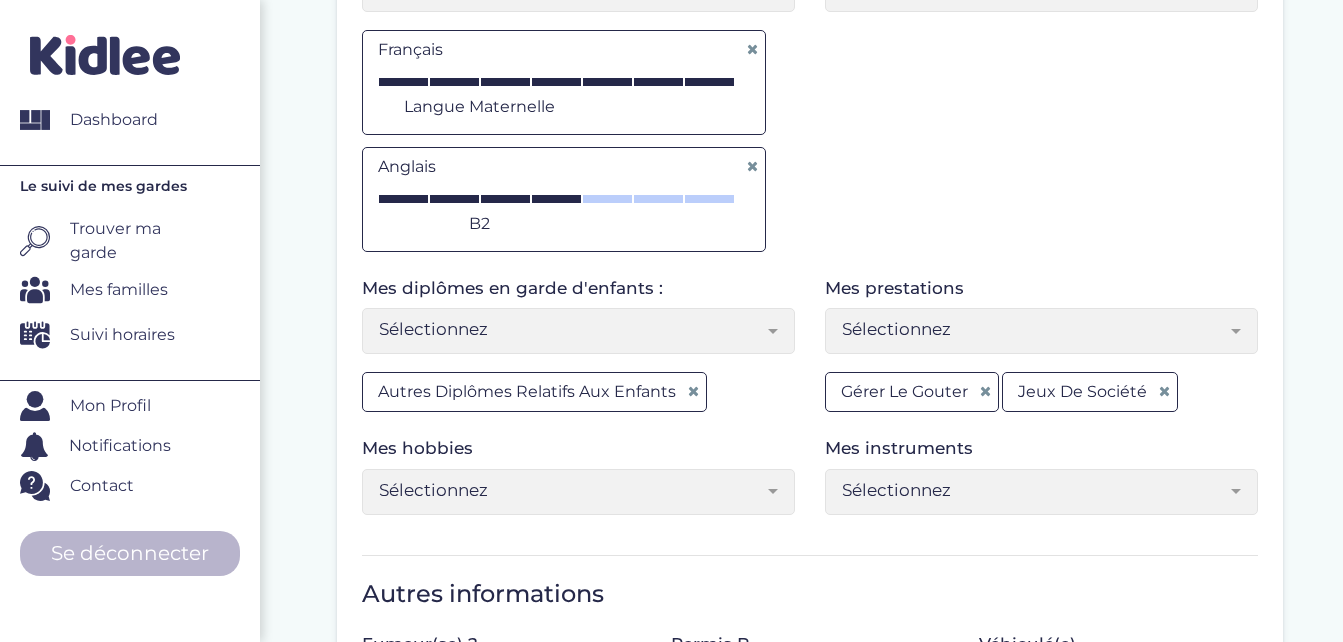 click on "Sélectionnez" at bounding box center [571, 490] 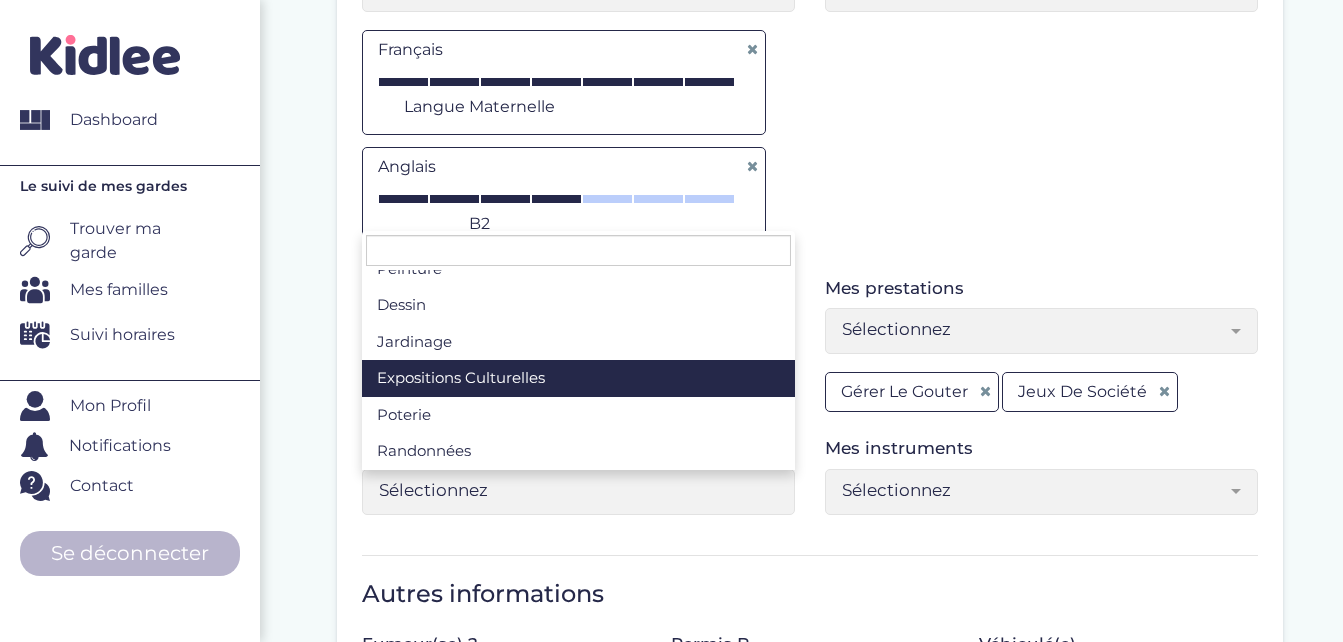 scroll, scrollTop: 81, scrollLeft: 0, axis: vertical 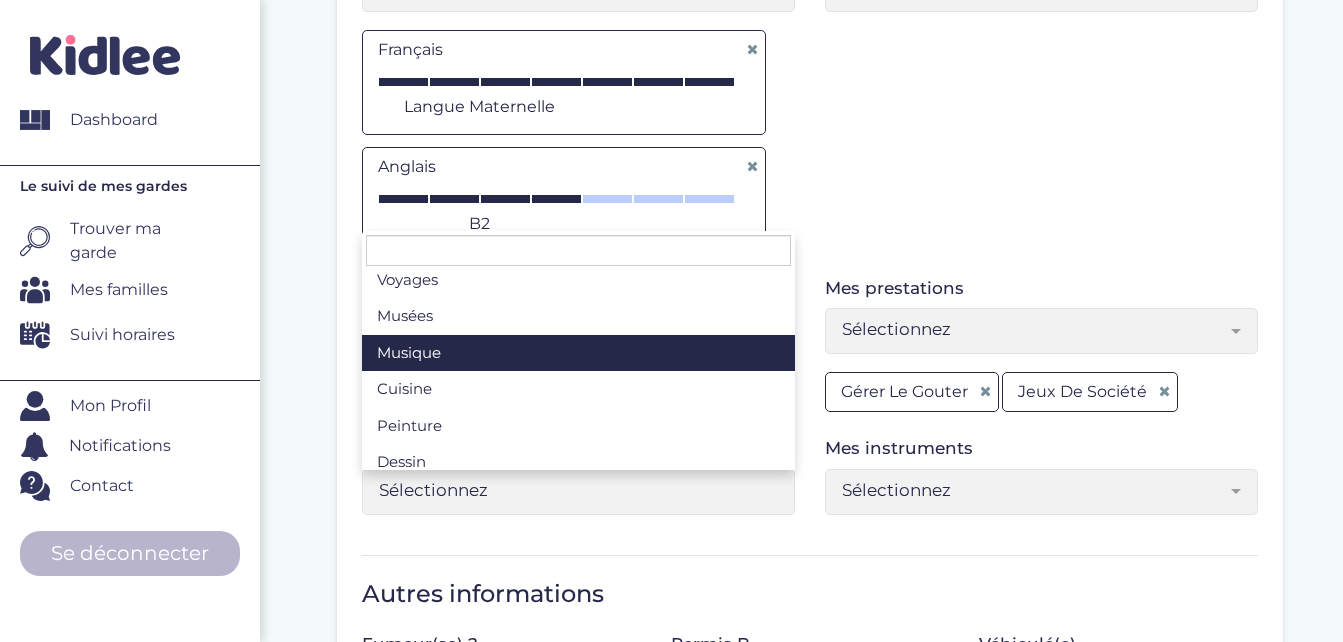 select on "Sélectionnez" 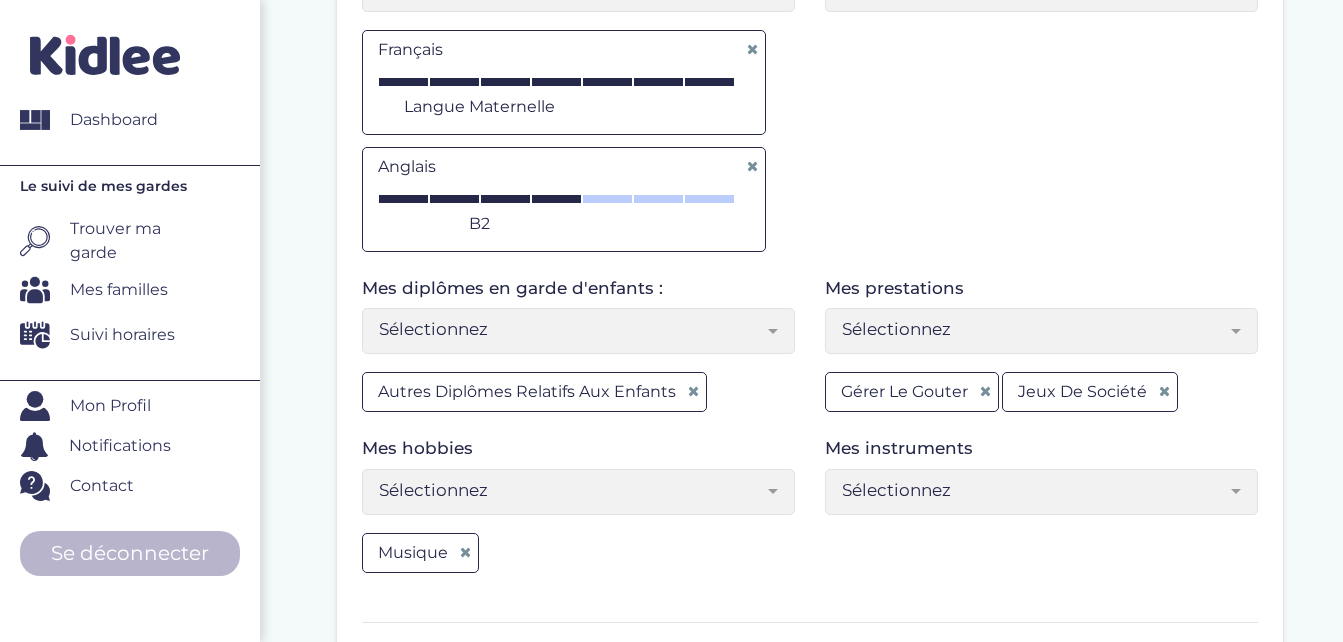 click at bounding box center [465, 552] 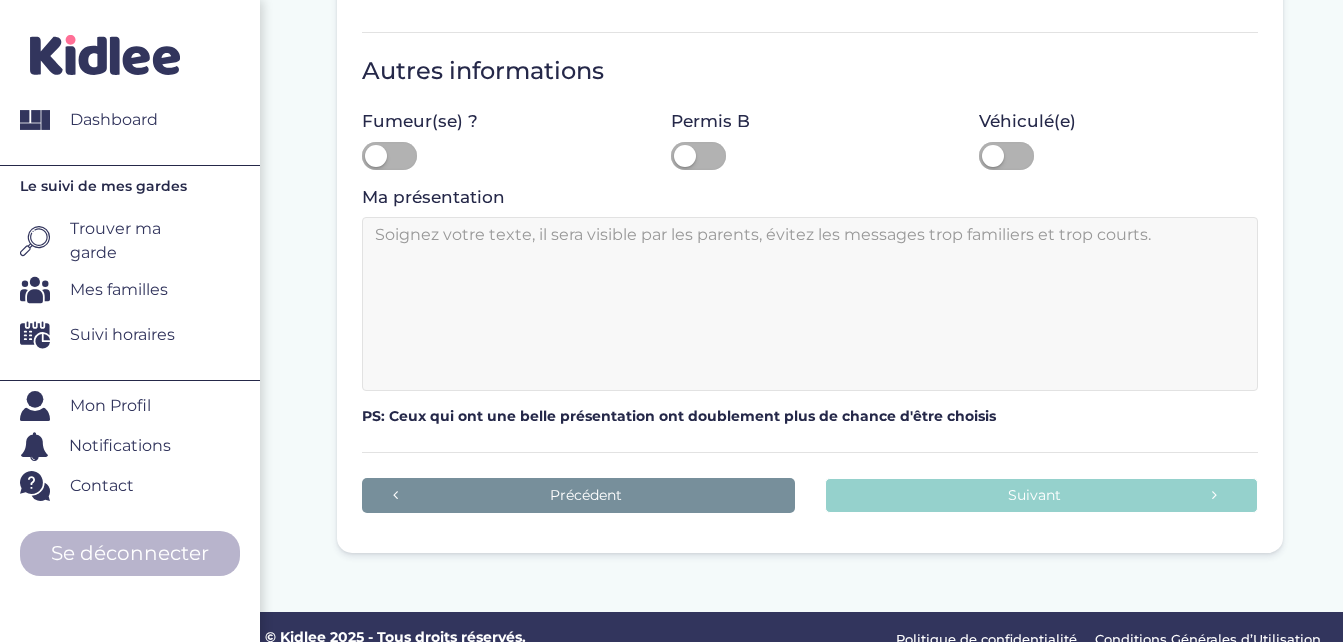 scroll, scrollTop: 1256, scrollLeft: 0, axis: vertical 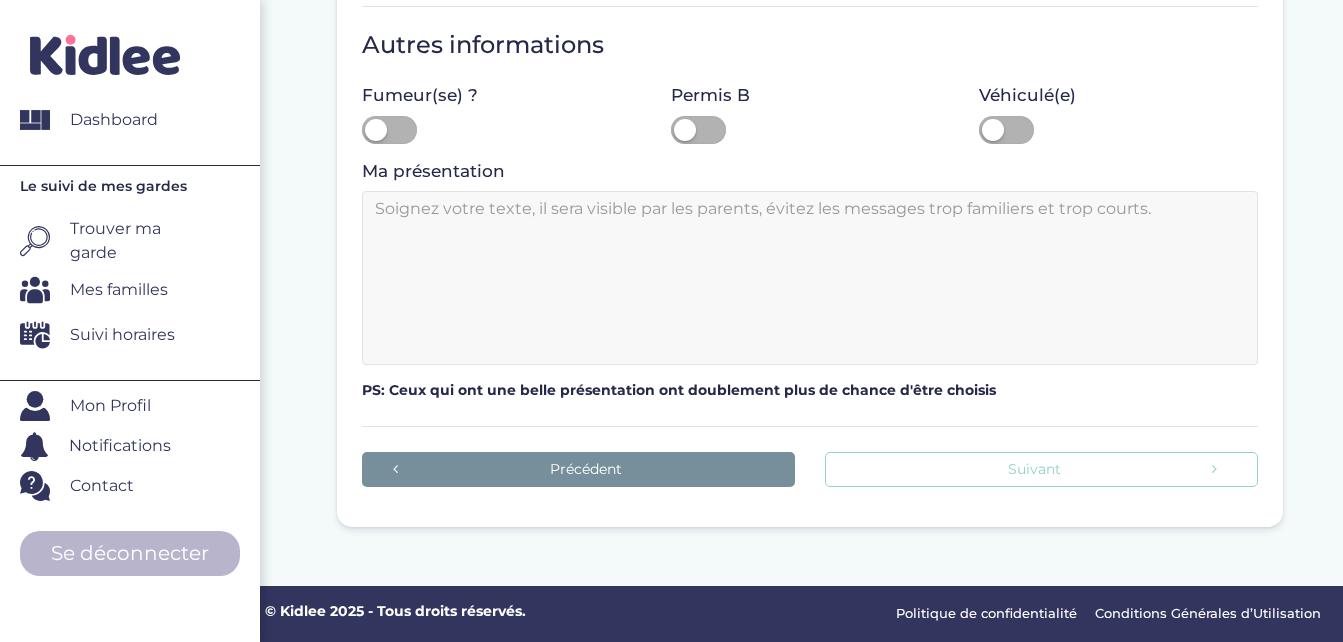 click on "Suivant" at bounding box center (1041, 469) 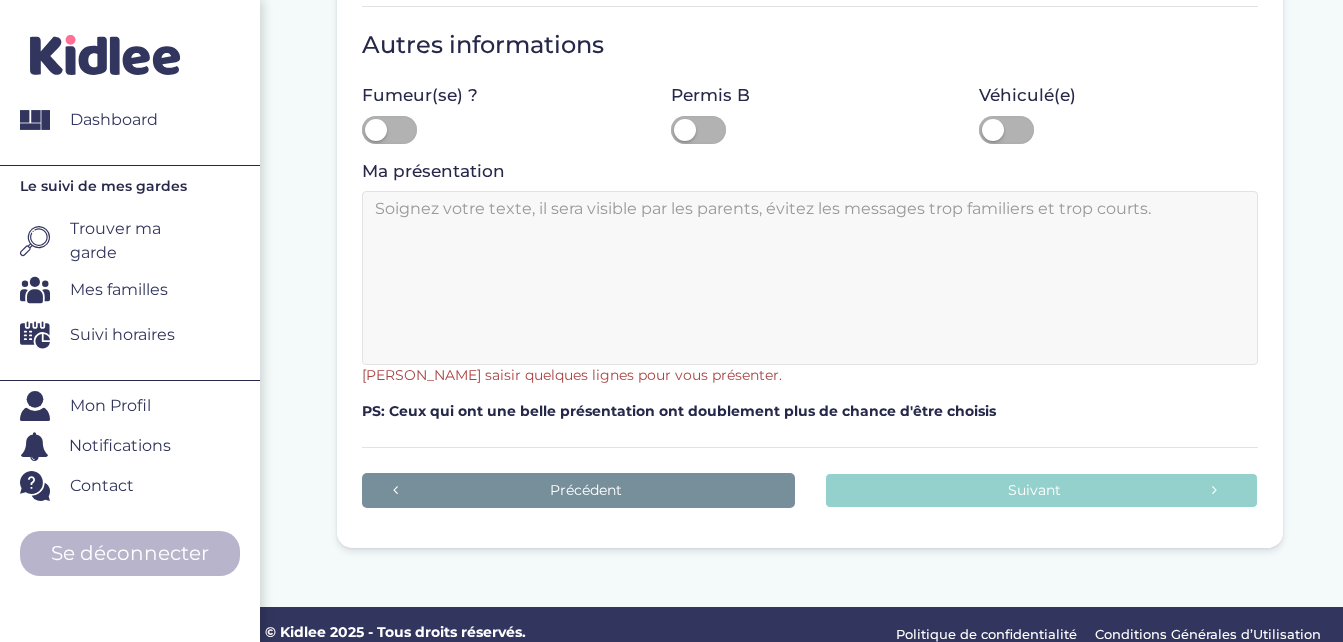 click at bounding box center [810, 278] 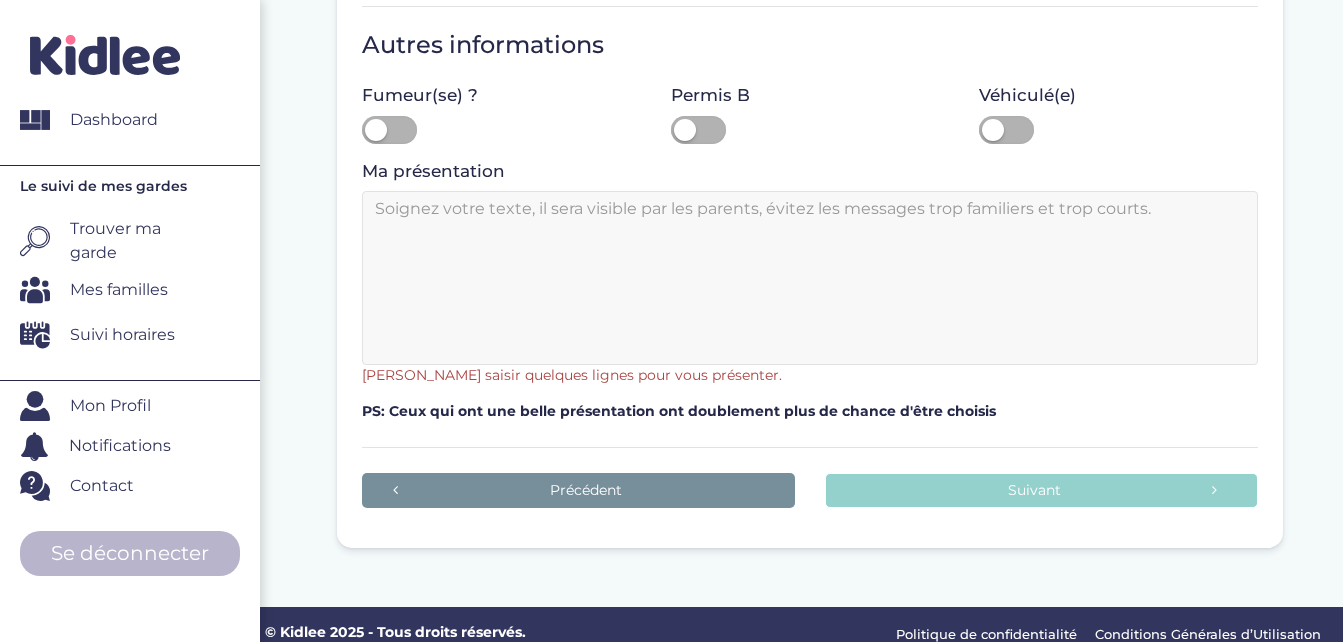 click on "Mon Profil" at bounding box center (140, 406) 